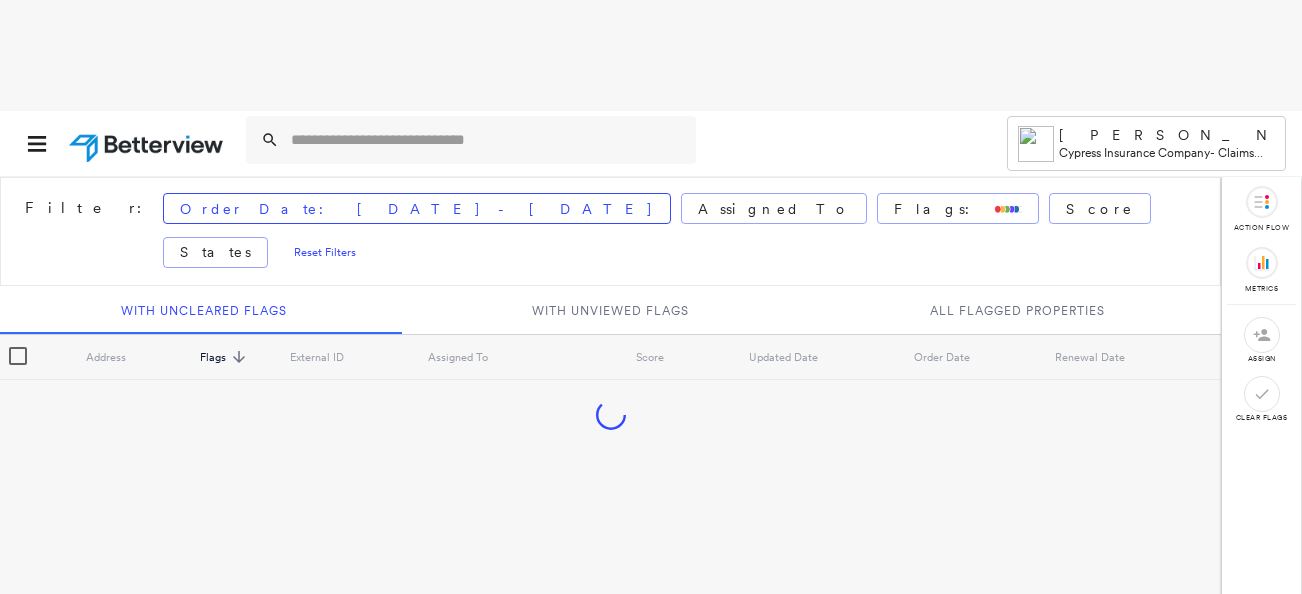 scroll, scrollTop: 0, scrollLeft: 0, axis: both 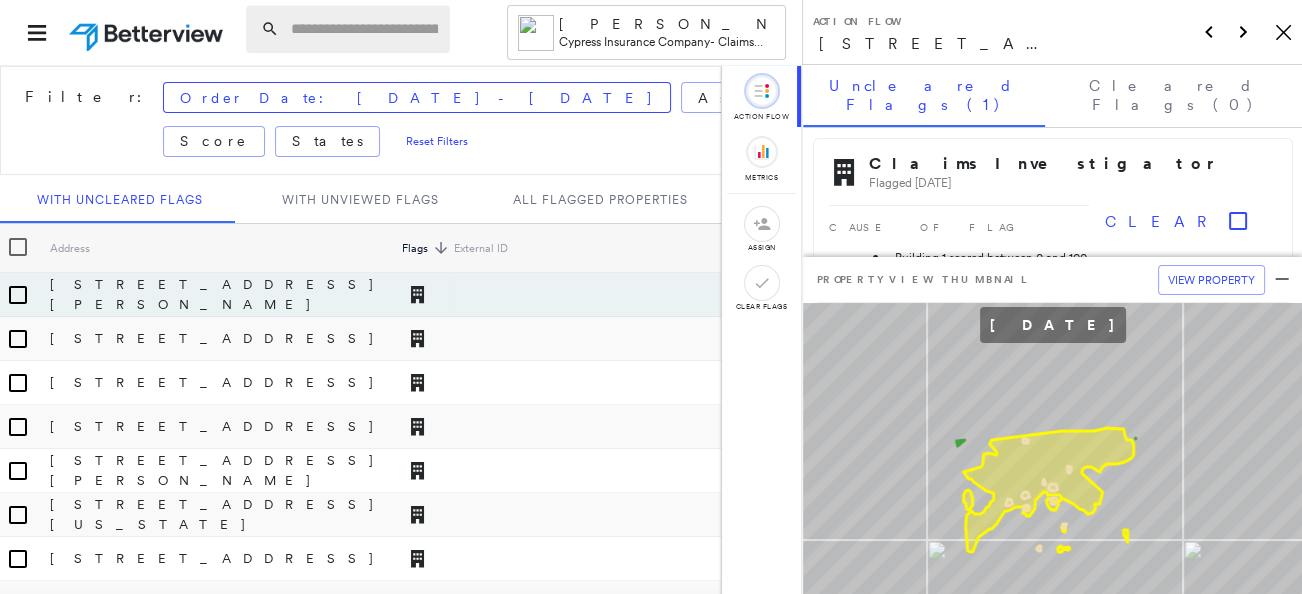 paste on "**********" 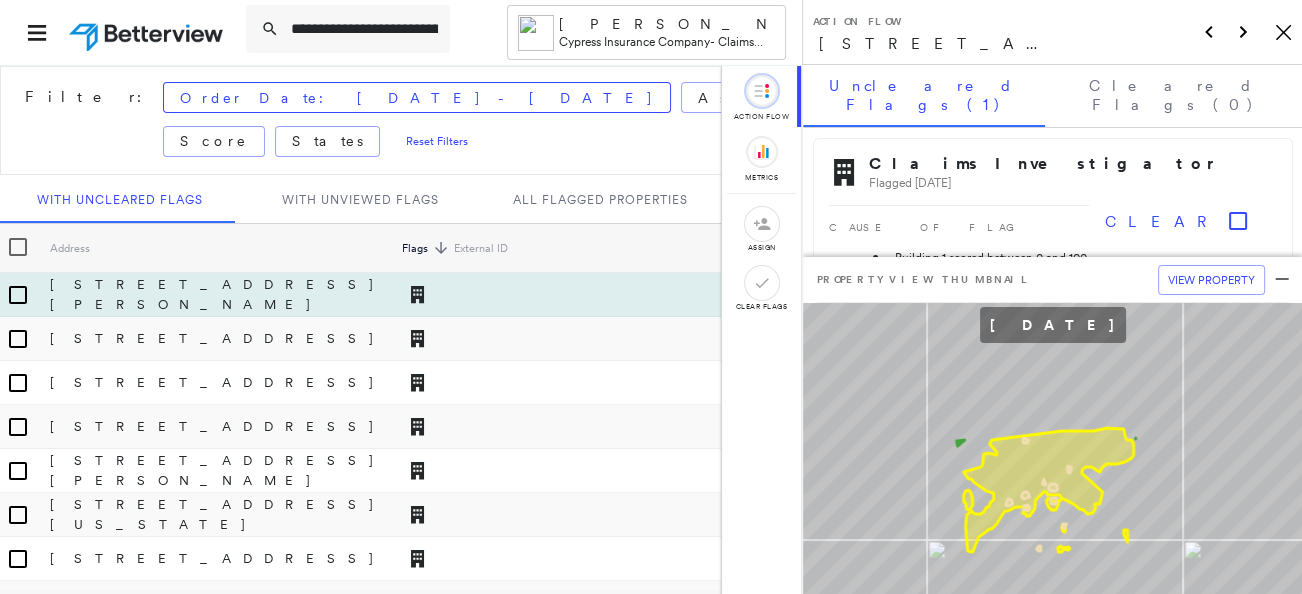 scroll, scrollTop: 0, scrollLeft: 104, axis: horizontal 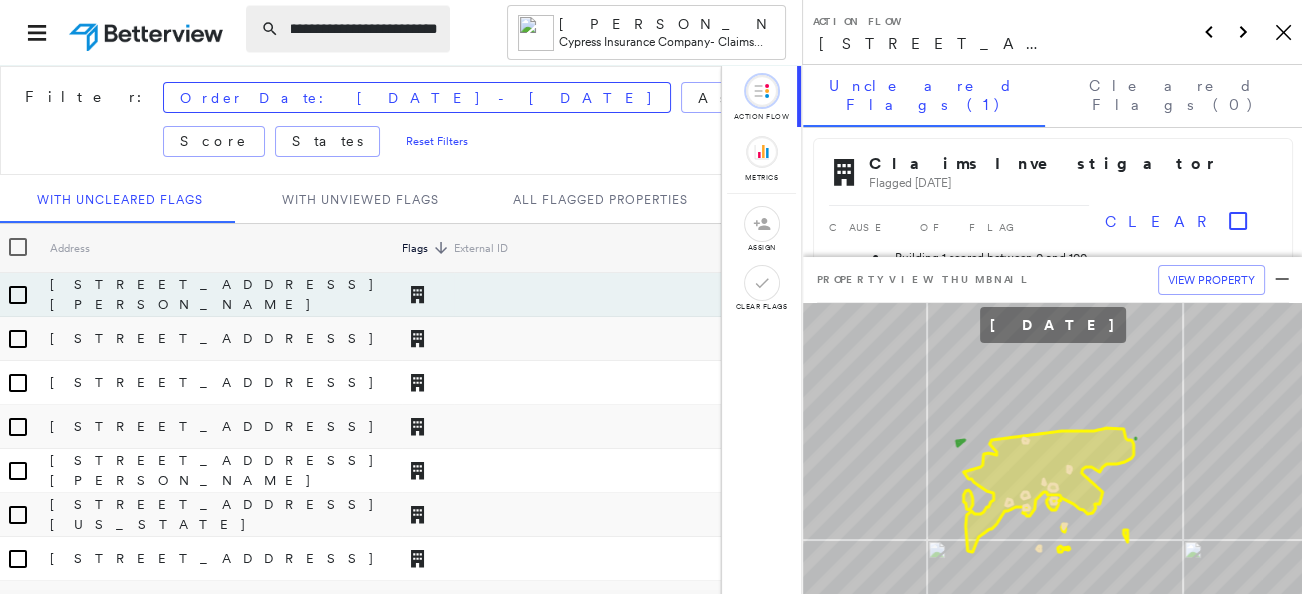 click on "**********" at bounding box center [364, 29] 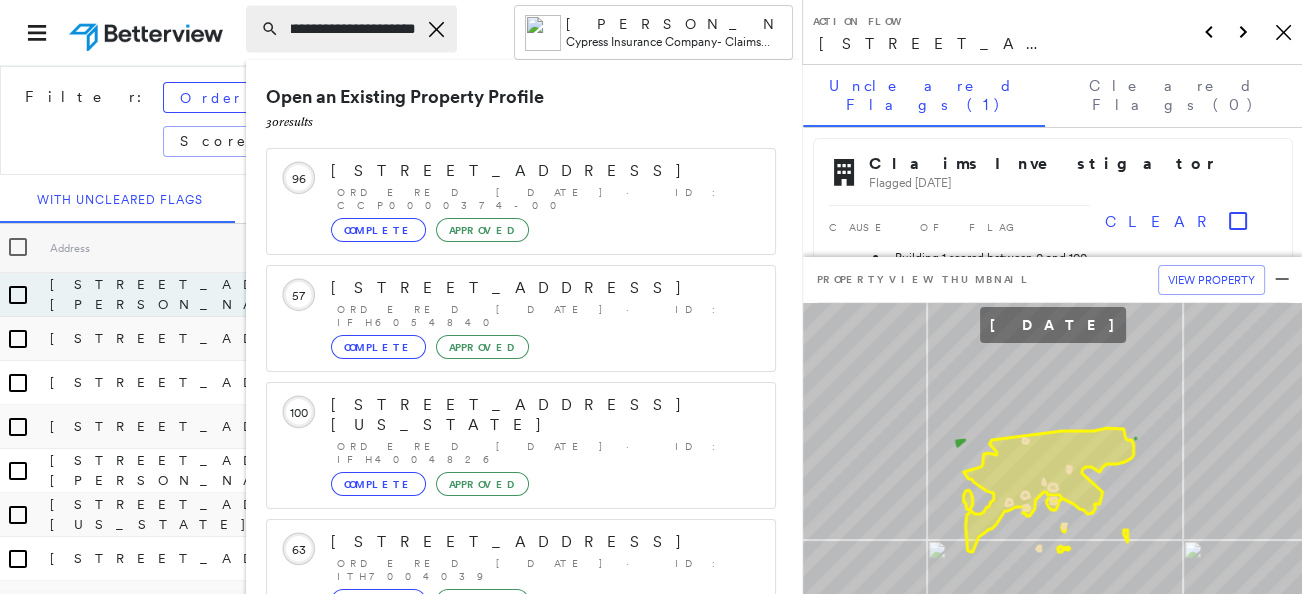 click on "**********" at bounding box center (353, 29) 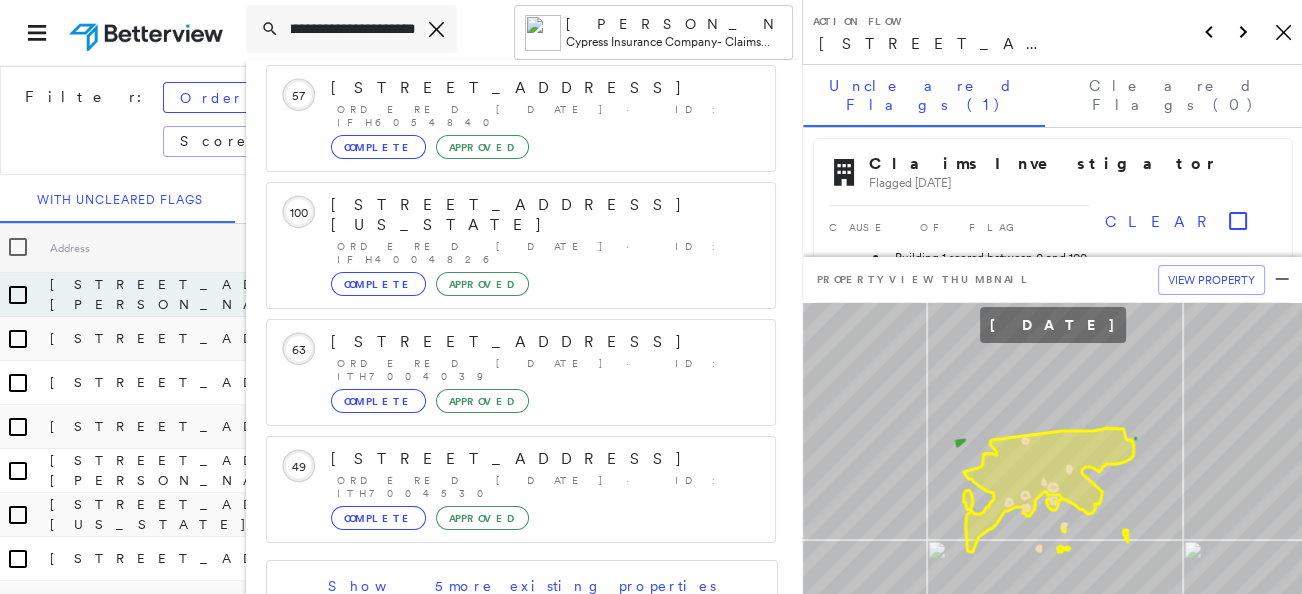 scroll, scrollTop: 0, scrollLeft: 0, axis: both 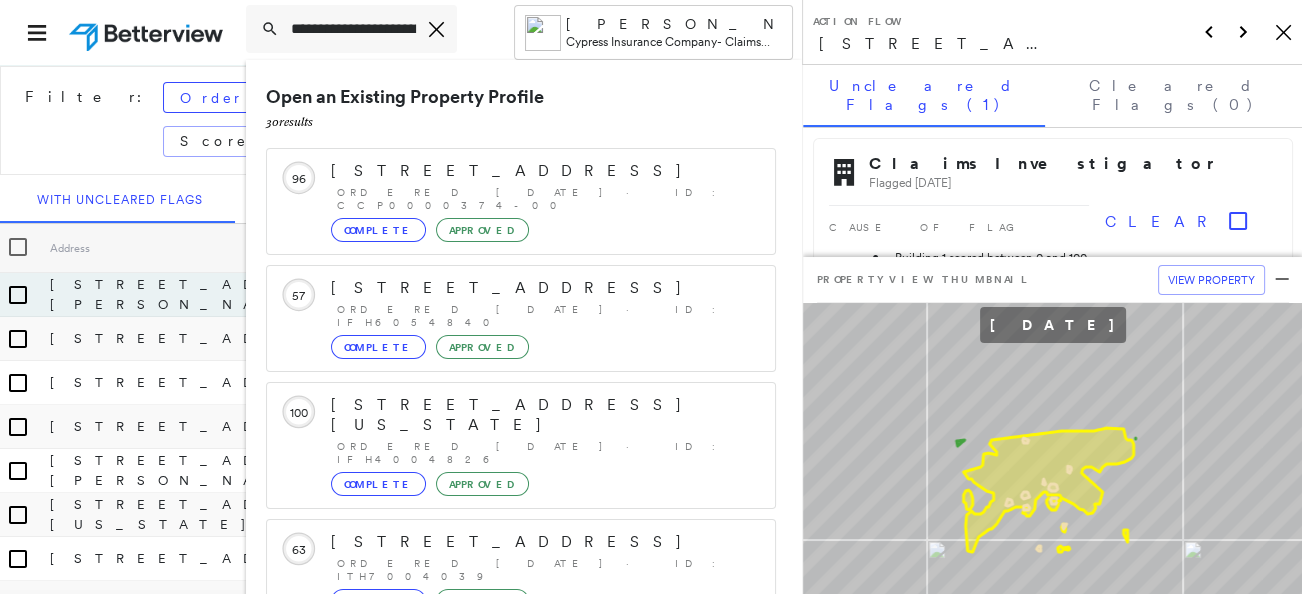 click at bounding box center (148, 32) 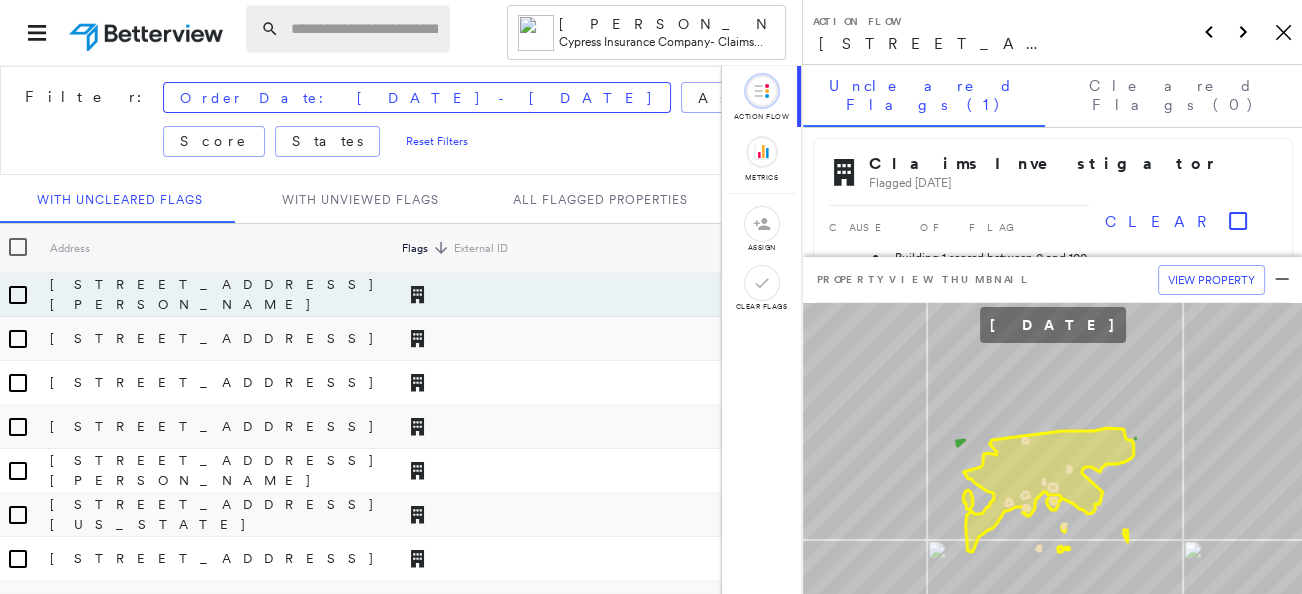 click at bounding box center (364, 29) 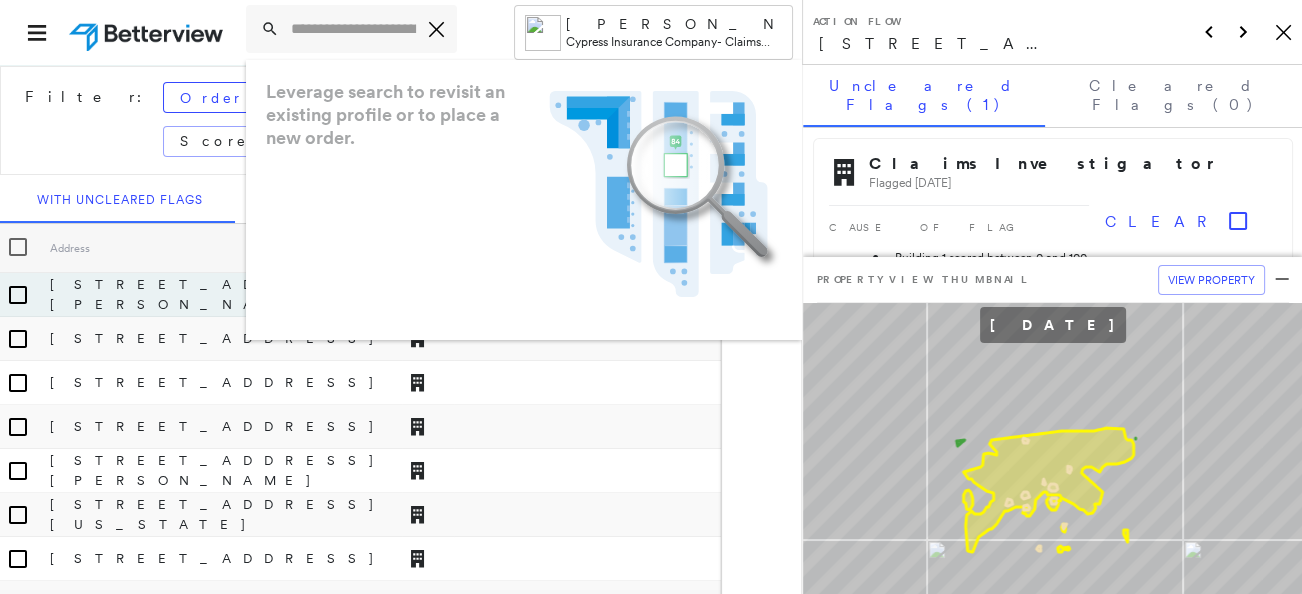 click at bounding box center [148, 32] 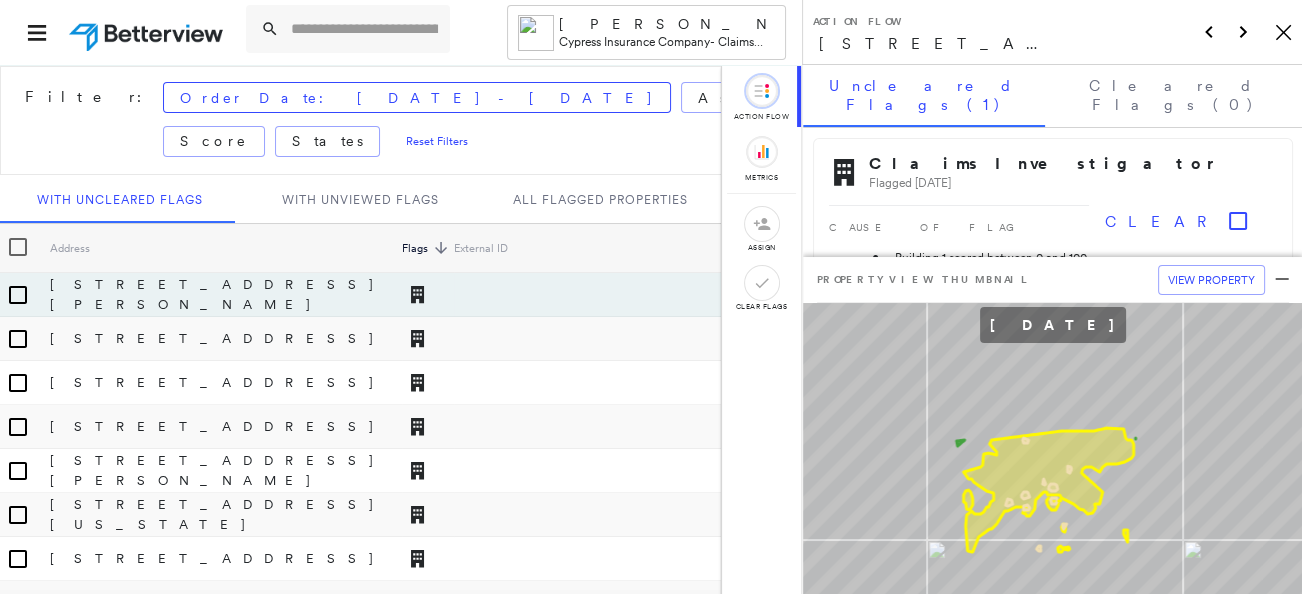 click on "Icon_Closemodal" 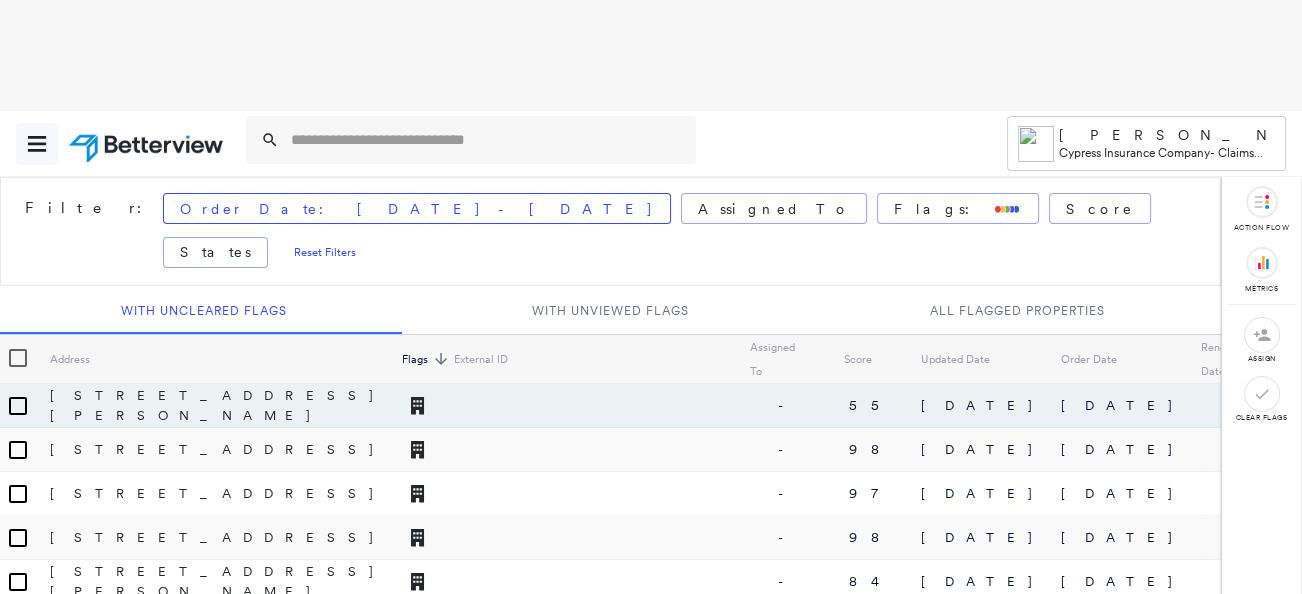 click 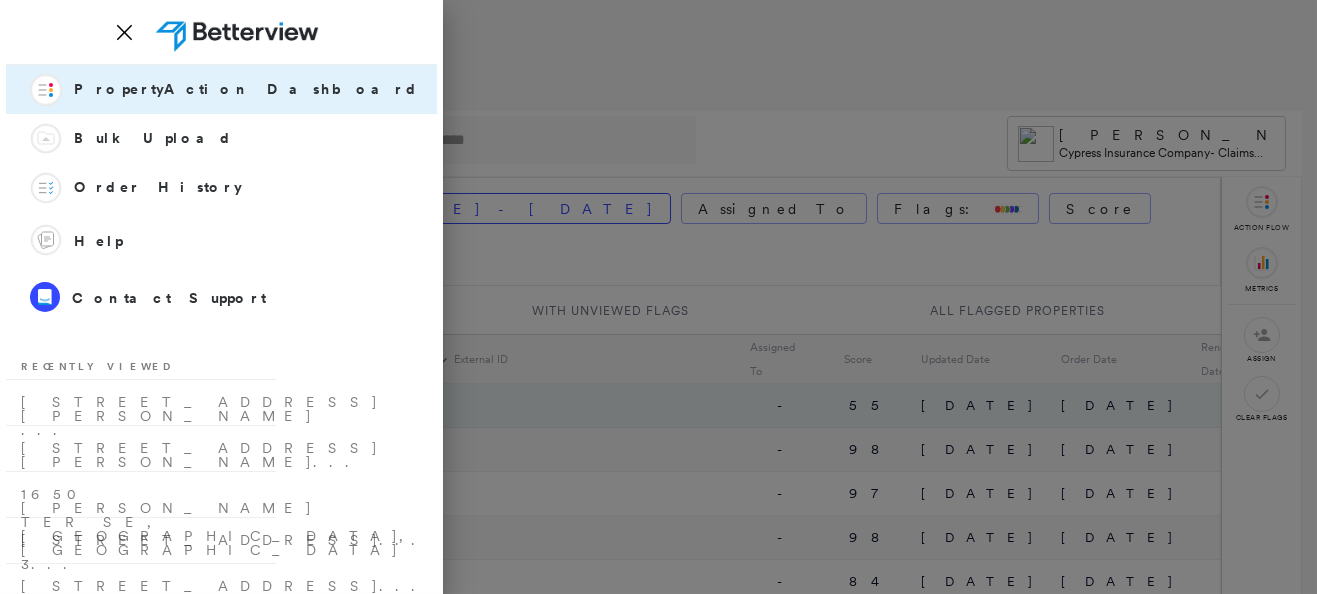 click at bounding box center [658, 297] 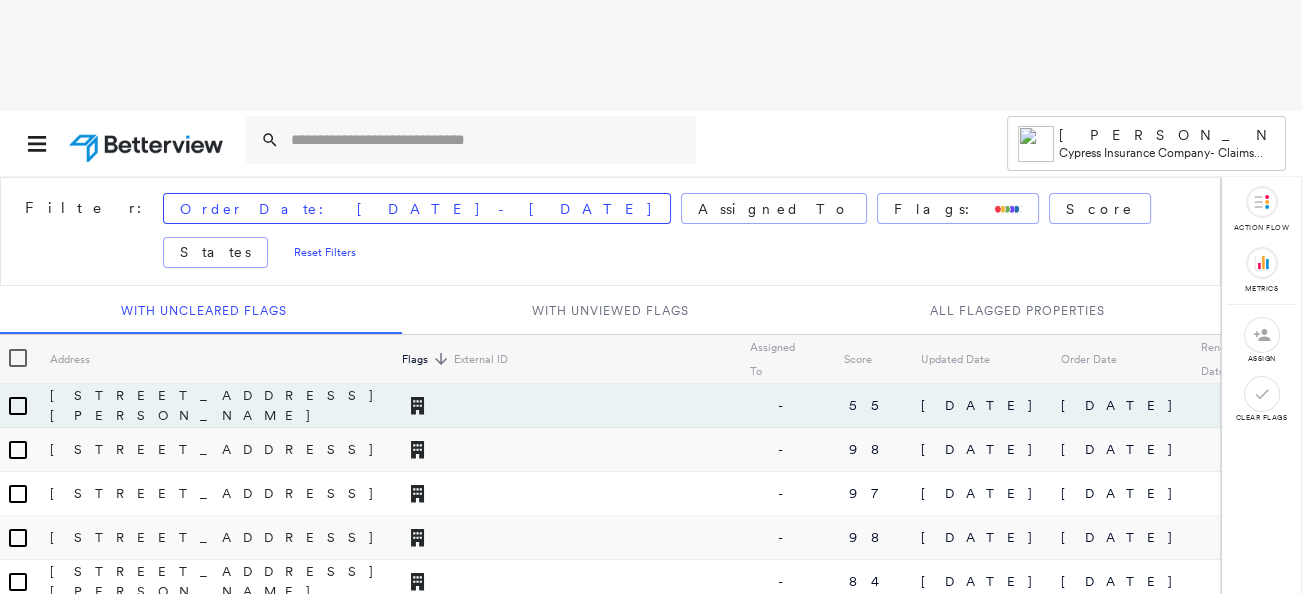 paste on "**********" 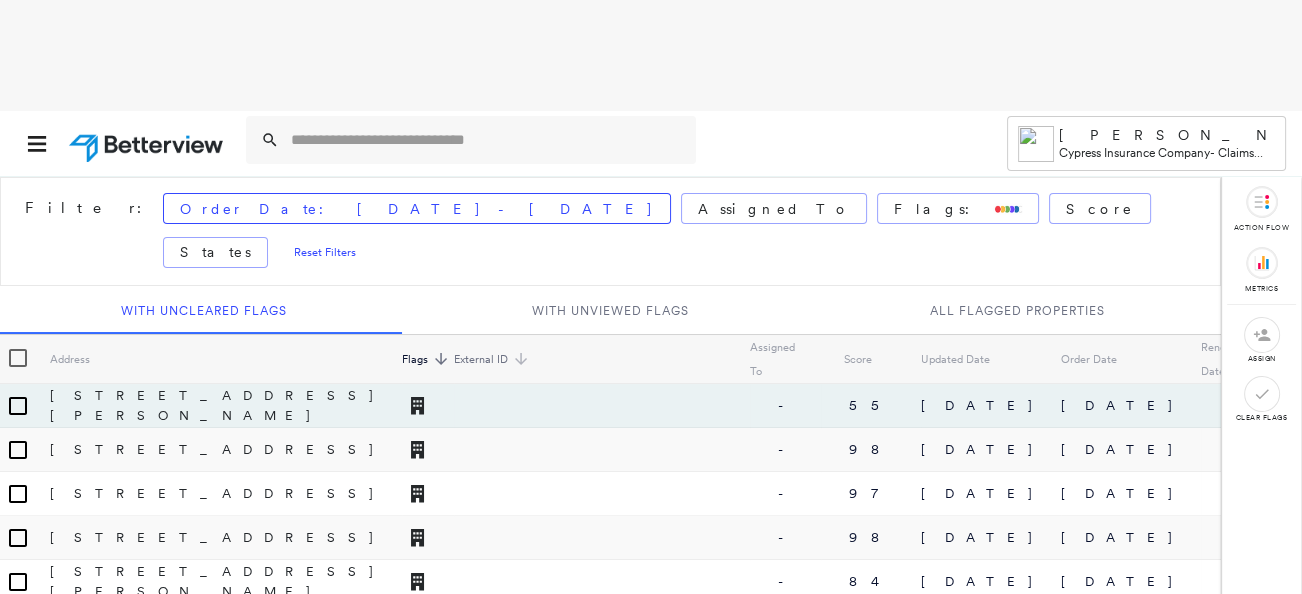 type on "**********" 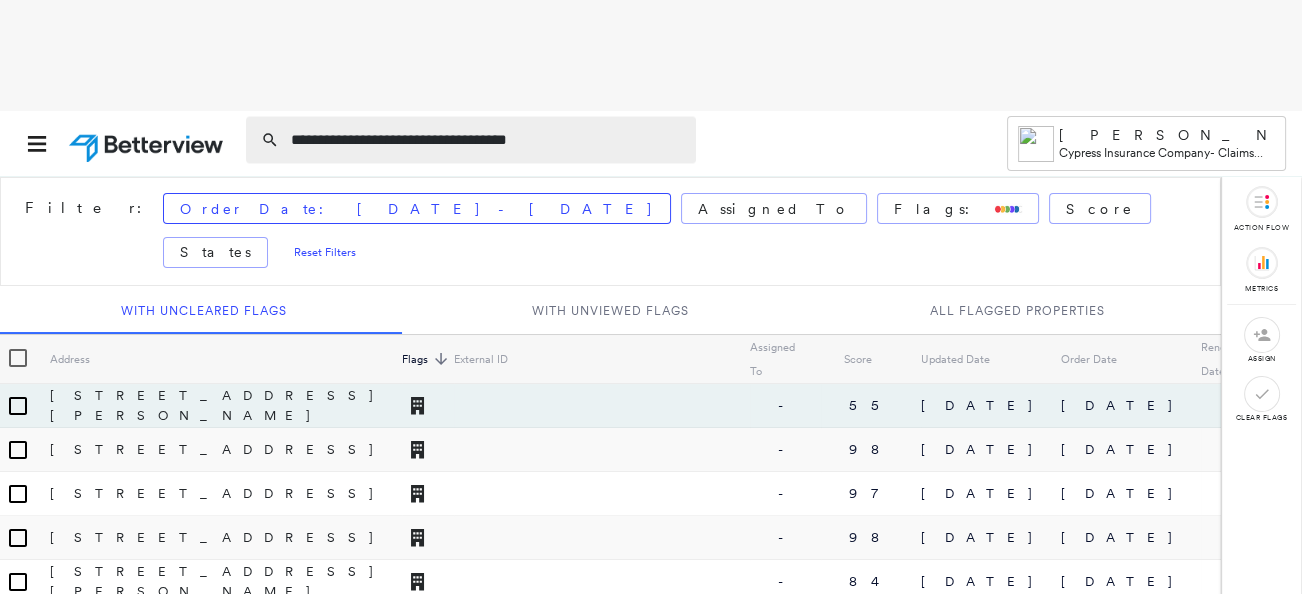 click on "**********" at bounding box center [487, 140] 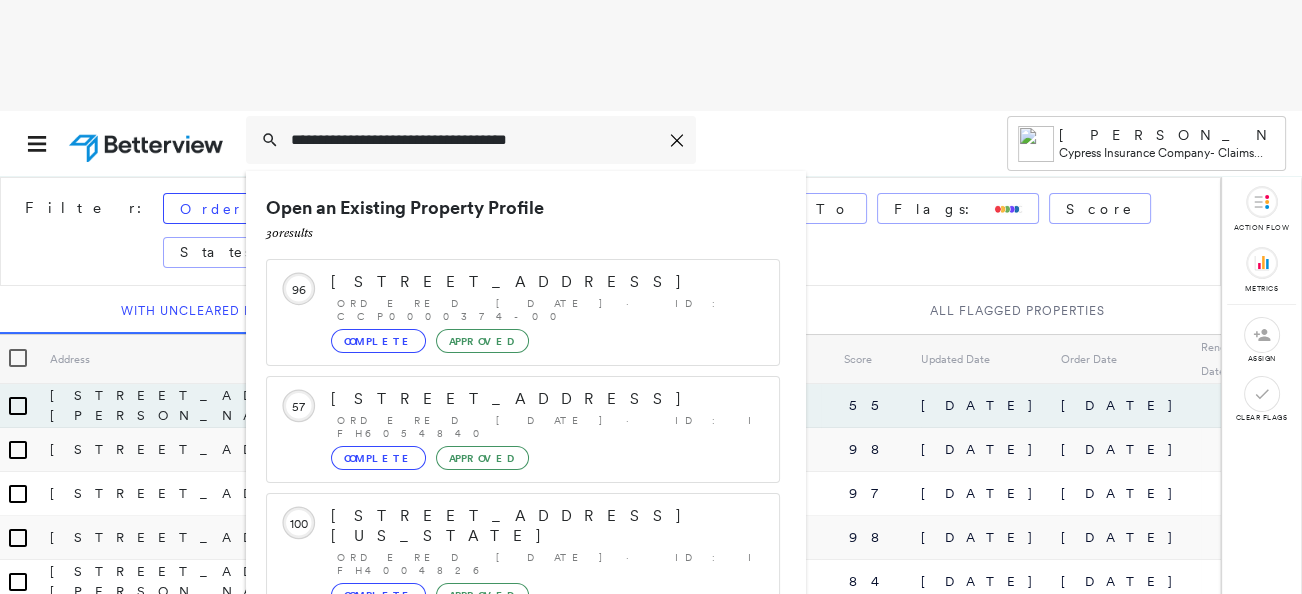 drag, startPoint x: 563, startPoint y: 133, endPoint x: 191, endPoint y: 148, distance: 372.3023 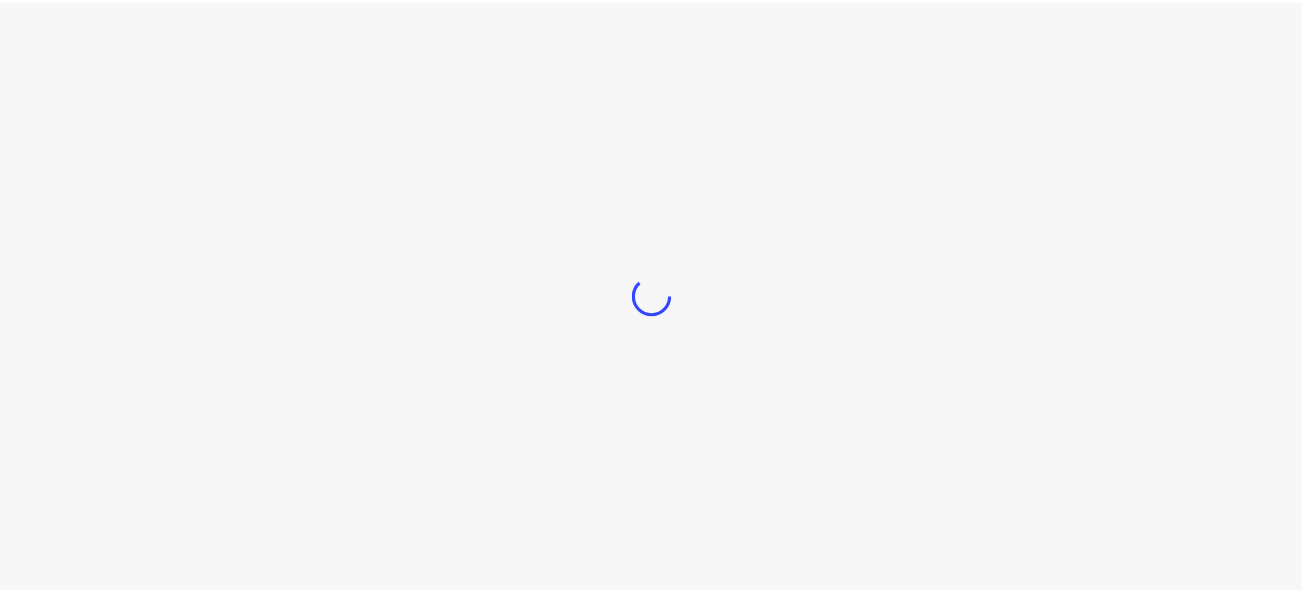 scroll, scrollTop: 0, scrollLeft: 0, axis: both 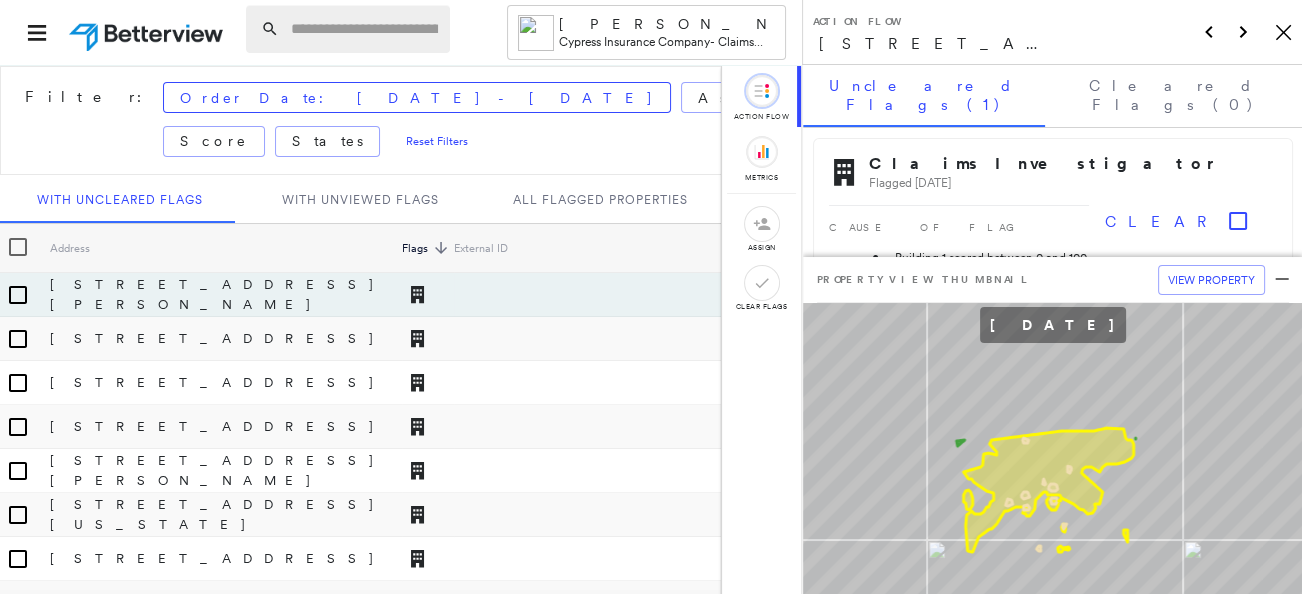 paste on "**********" 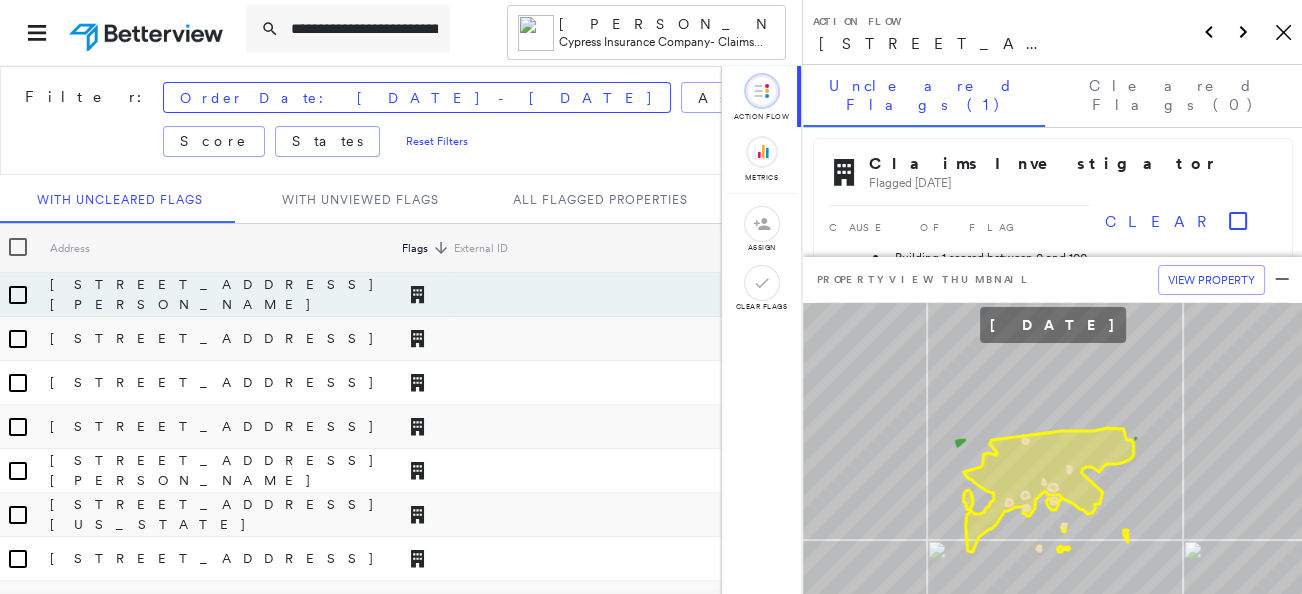 scroll, scrollTop: 0, scrollLeft: 104, axis: horizontal 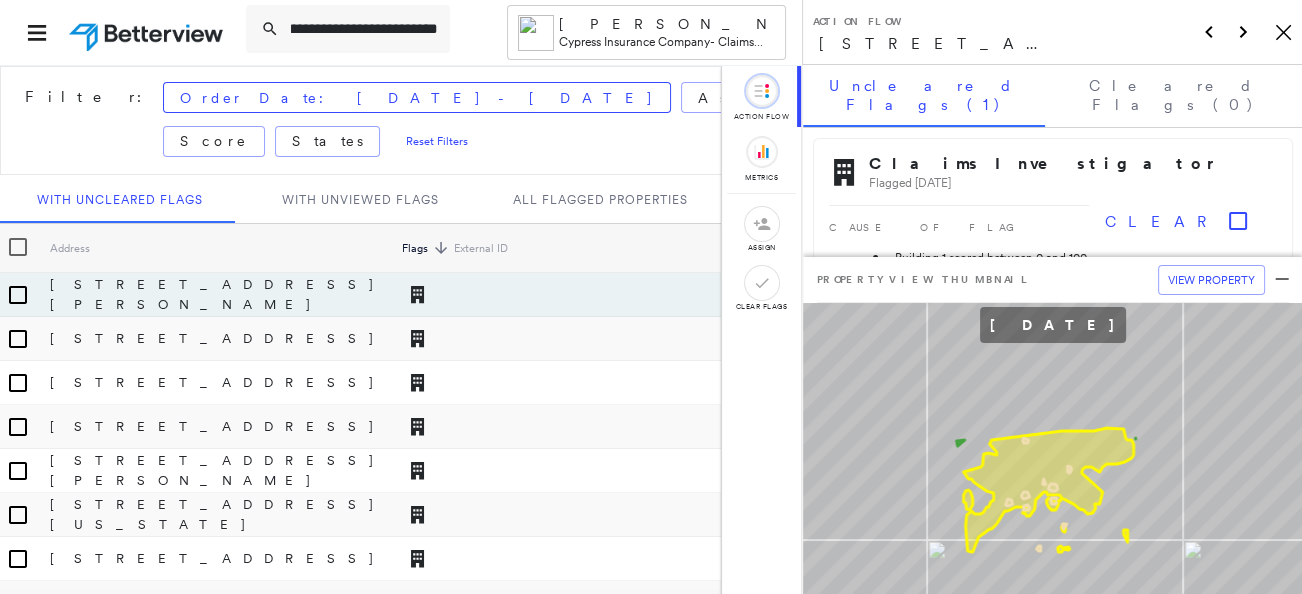 type on "**********" 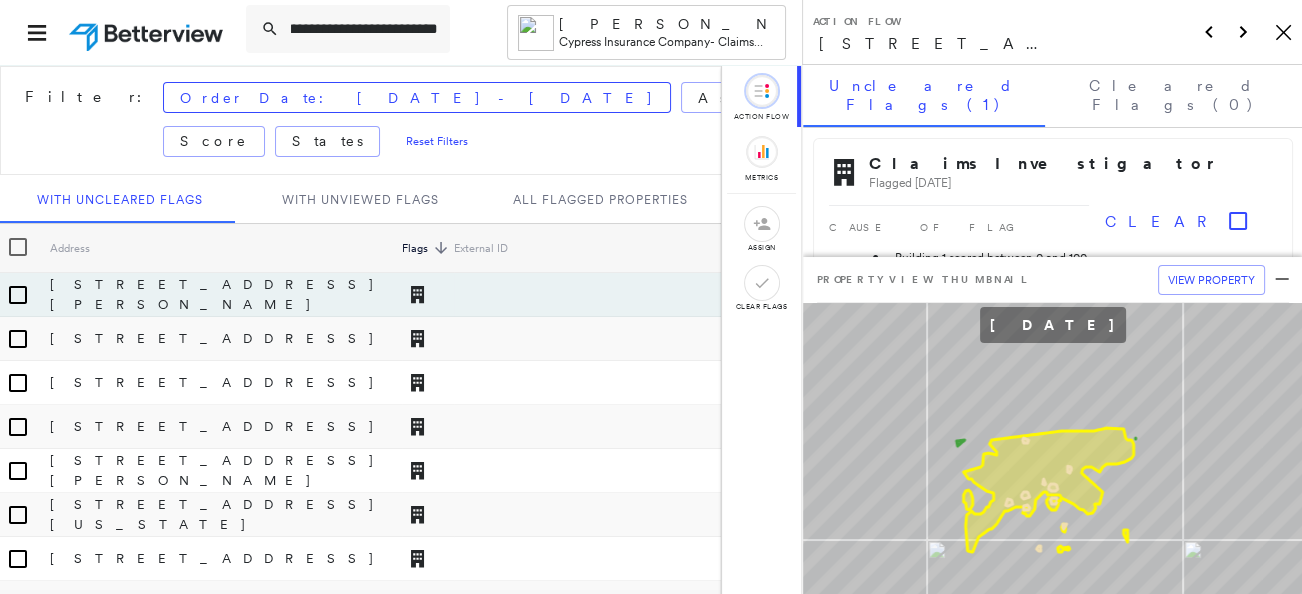 scroll, scrollTop: 0, scrollLeft: 0, axis: both 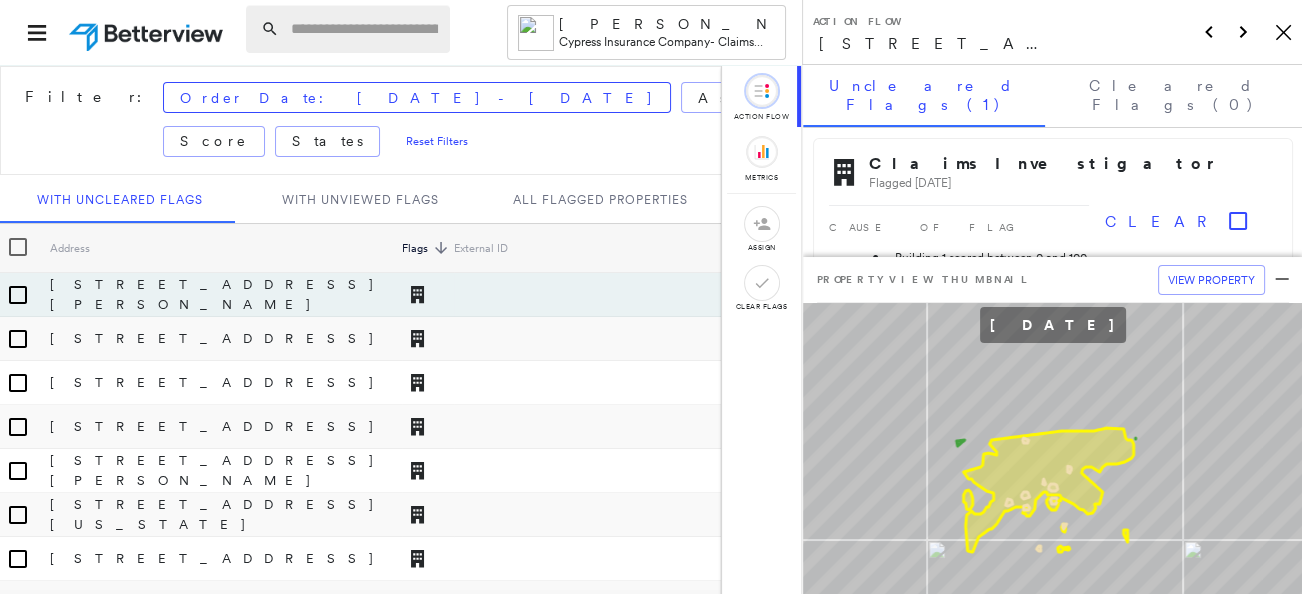 paste on "**********" 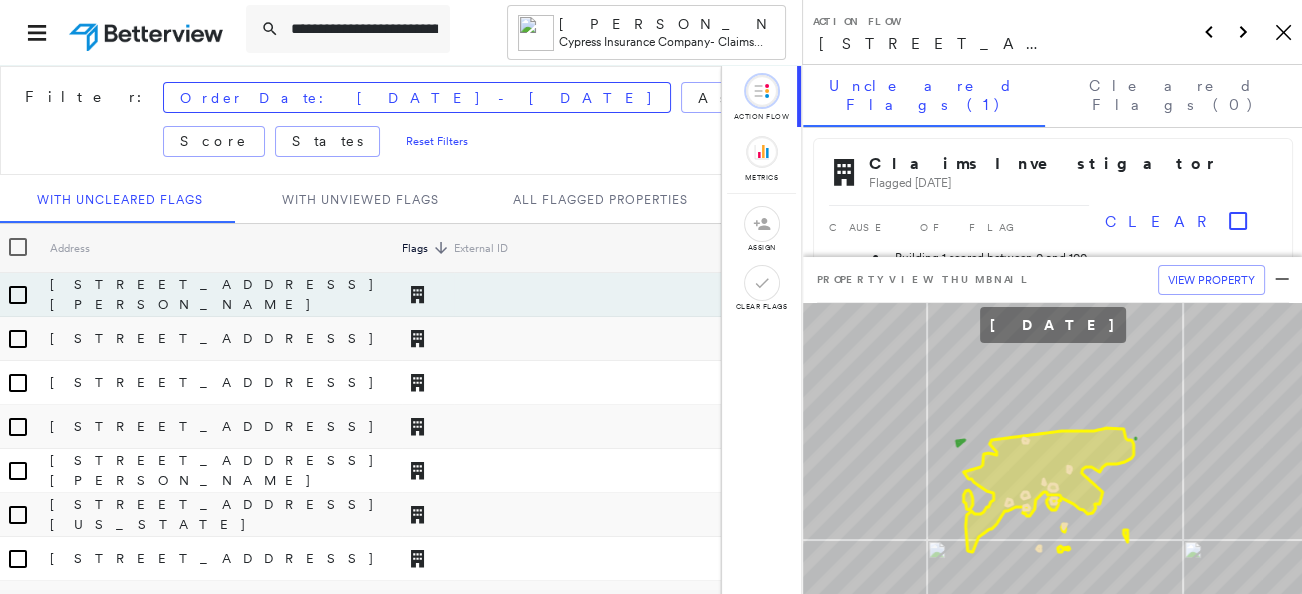 scroll, scrollTop: 0, scrollLeft: 104, axis: horizontal 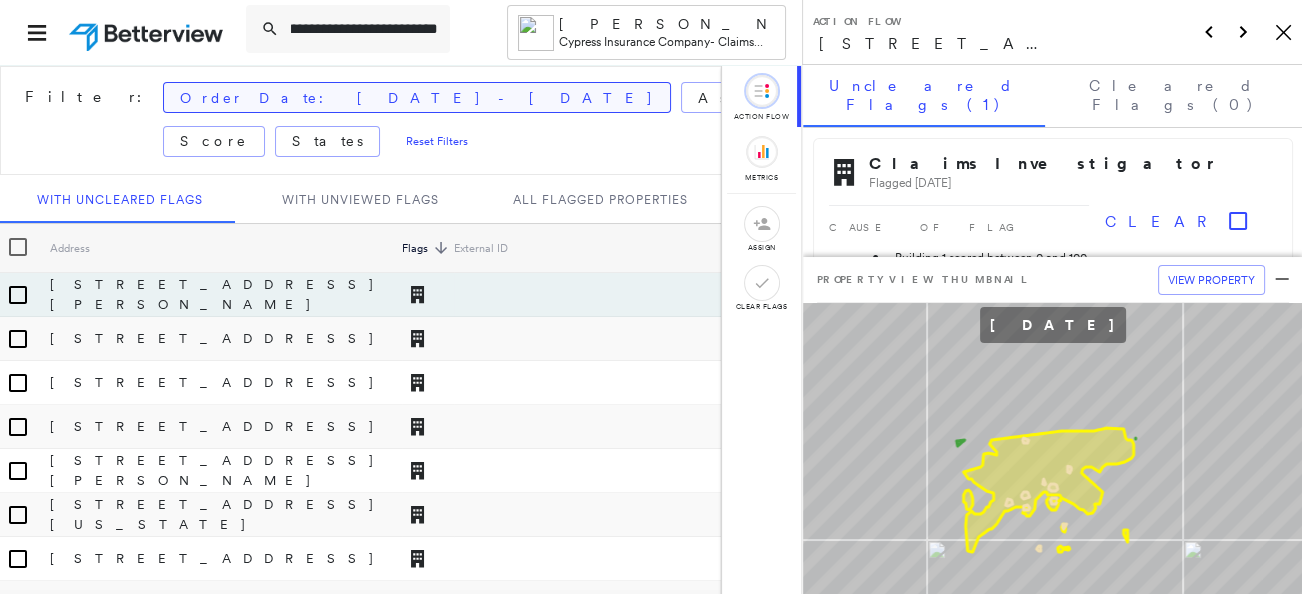 type on "**********" 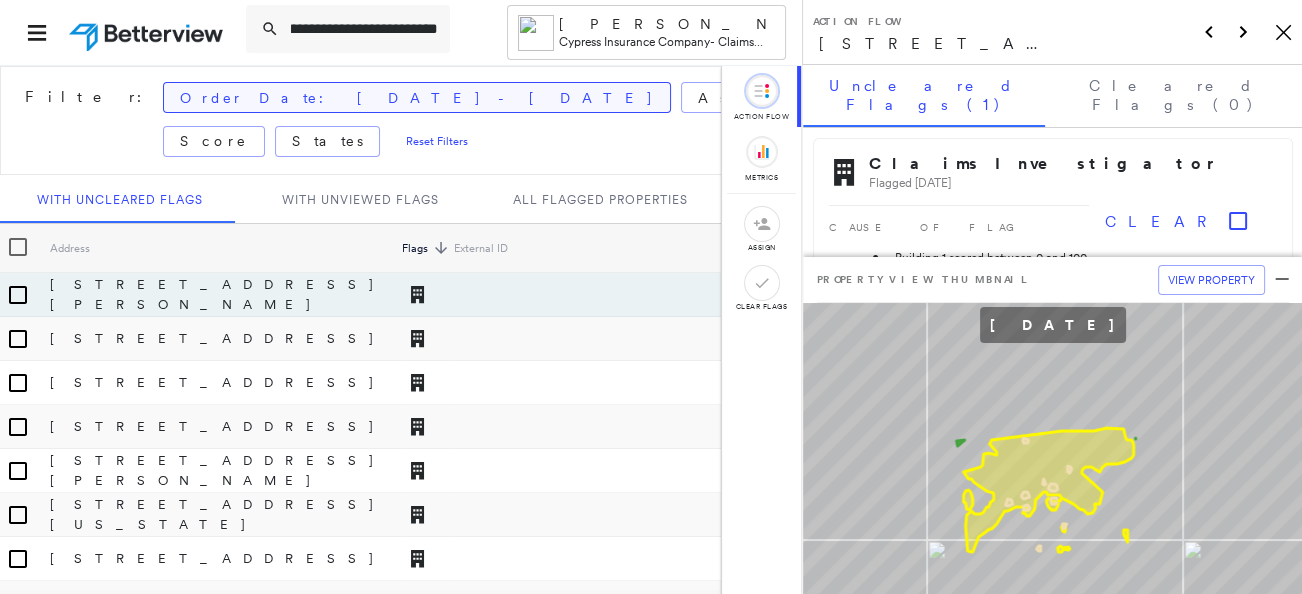 click on "Order Date: [DATE] - [DATE]" at bounding box center (417, 98) 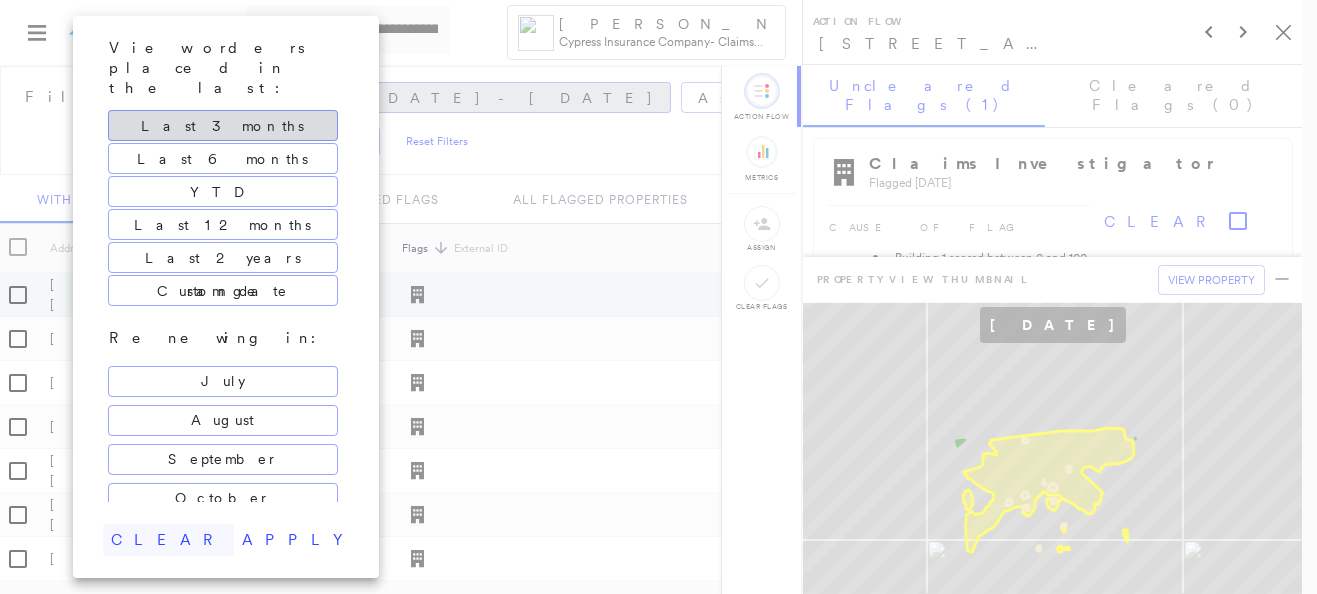 click on "clear" at bounding box center (168, 540) 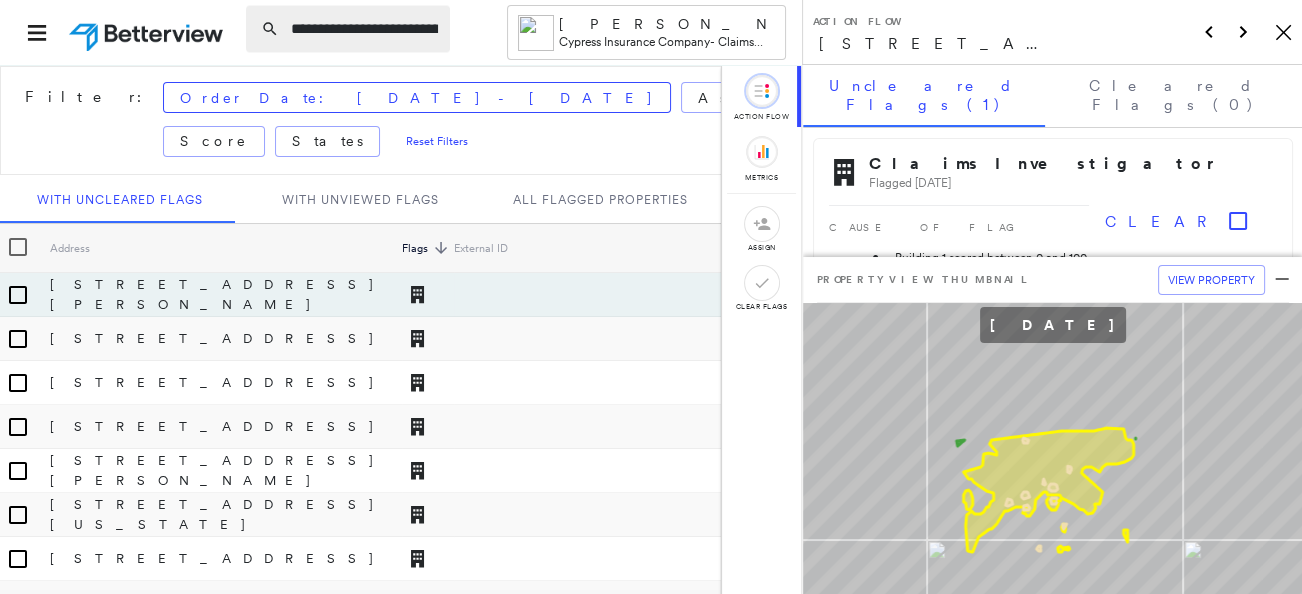 click on "**********" at bounding box center [364, 29] 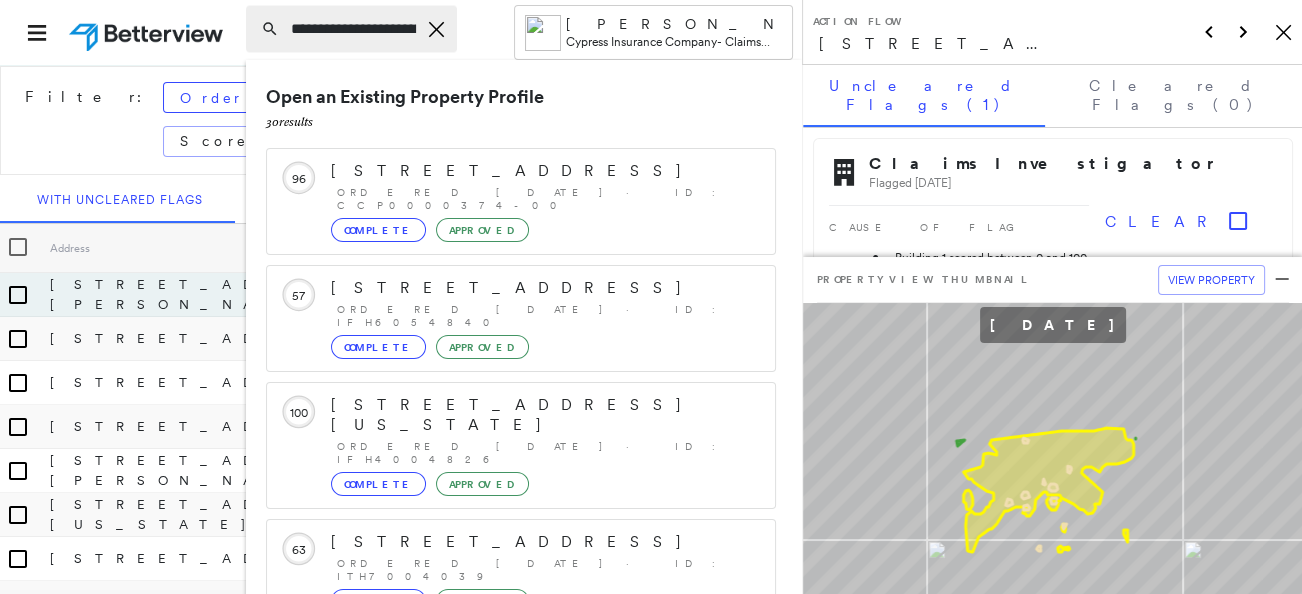 click on "**********" at bounding box center [353, 29] 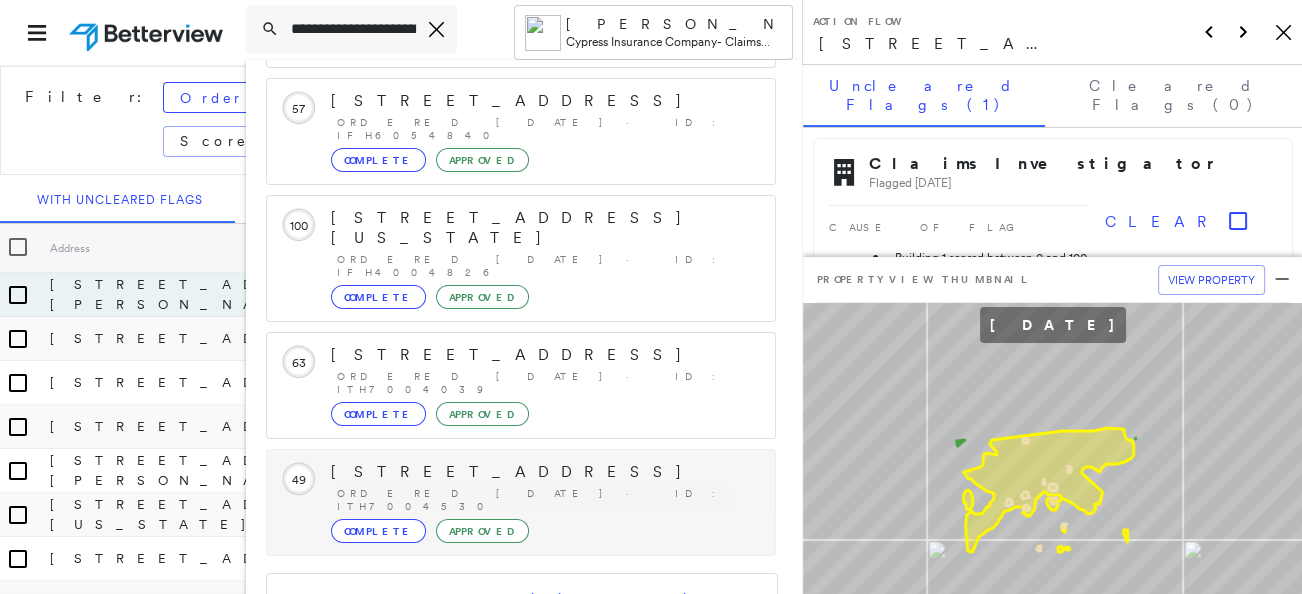 scroll, scrollTop: 251, scrollLeft: 0, axis: vertical 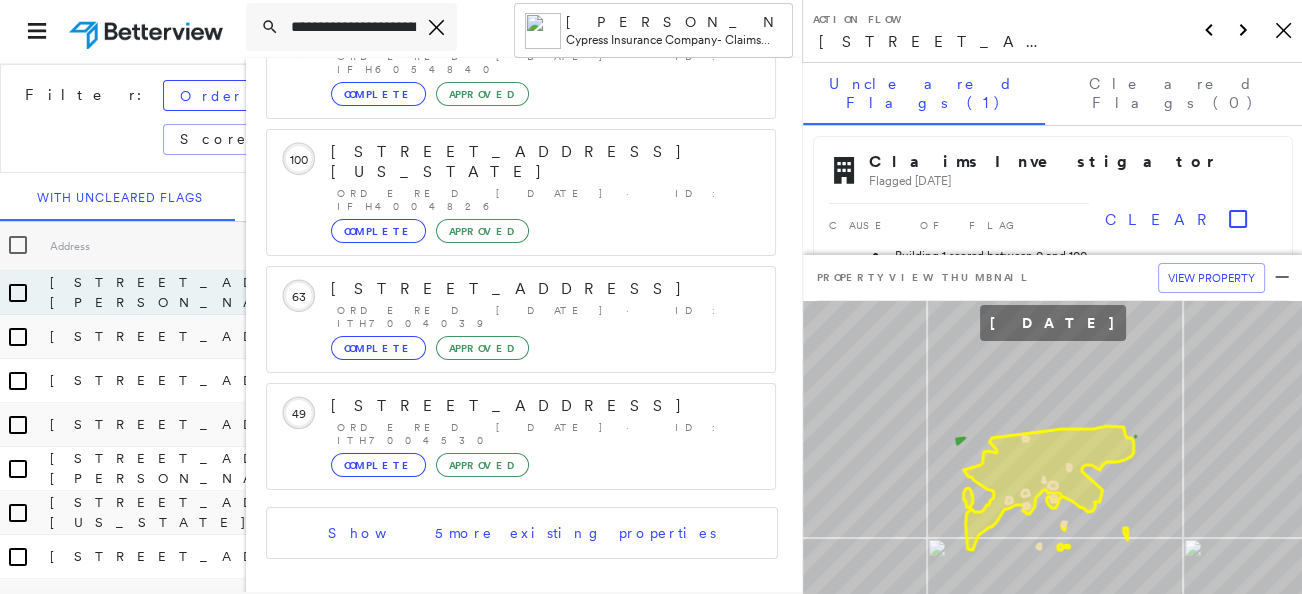 click on "[STREET_ADDRESS][PERSON_NAME][US_STATE]" at bounding box center (500, 678) 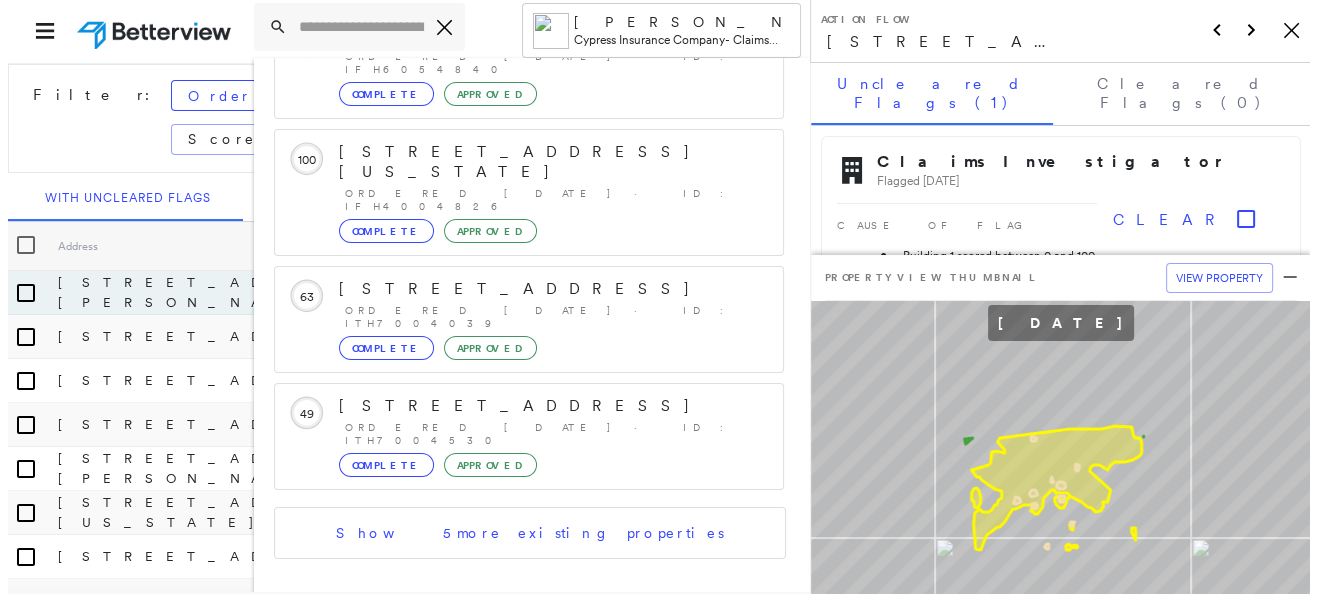 scroll, scrollTop: 0, scrollLeft: 0, axis: both 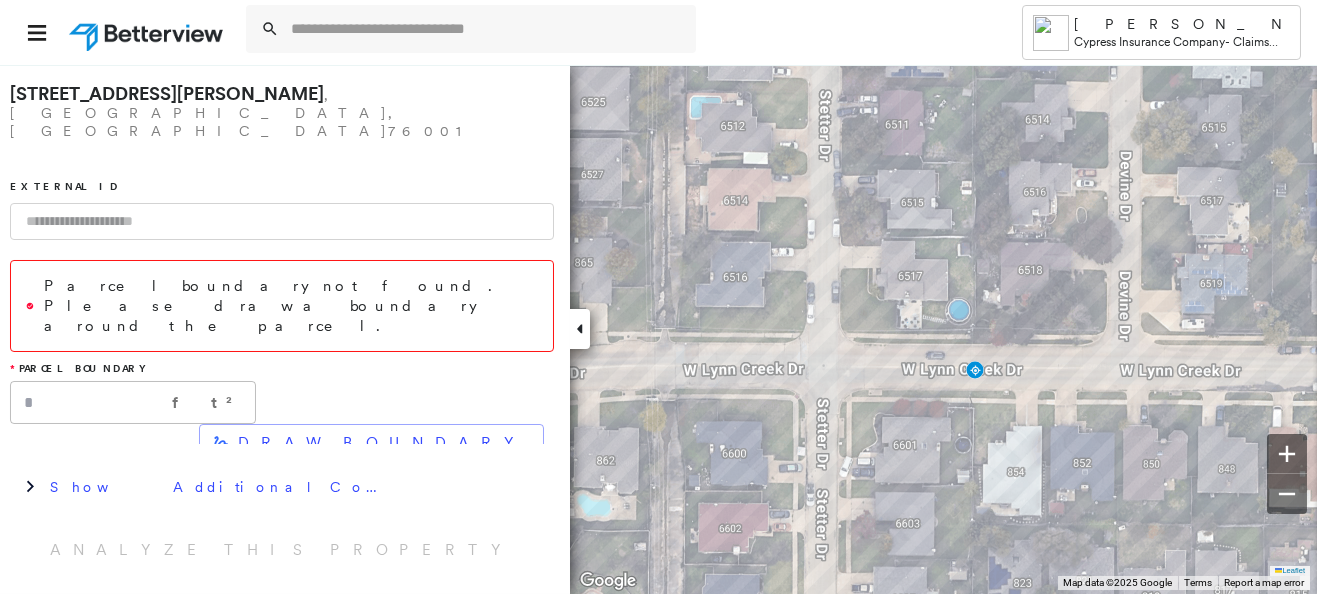 click at bounding box center (282, 221) 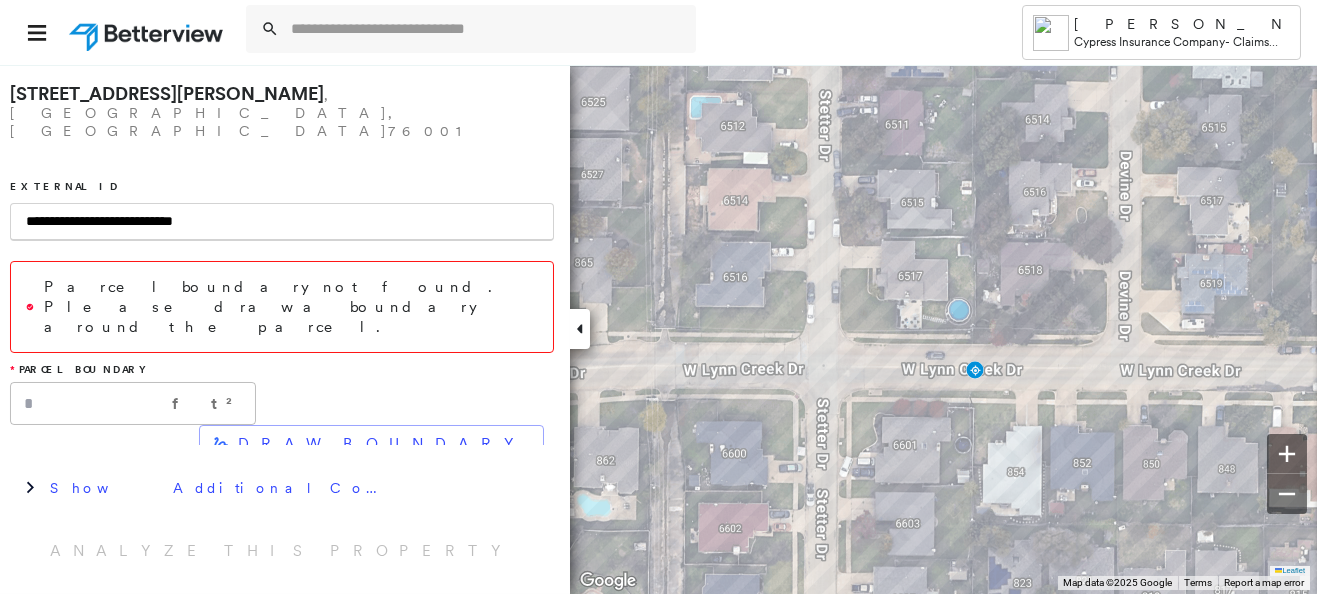 type on "**********" 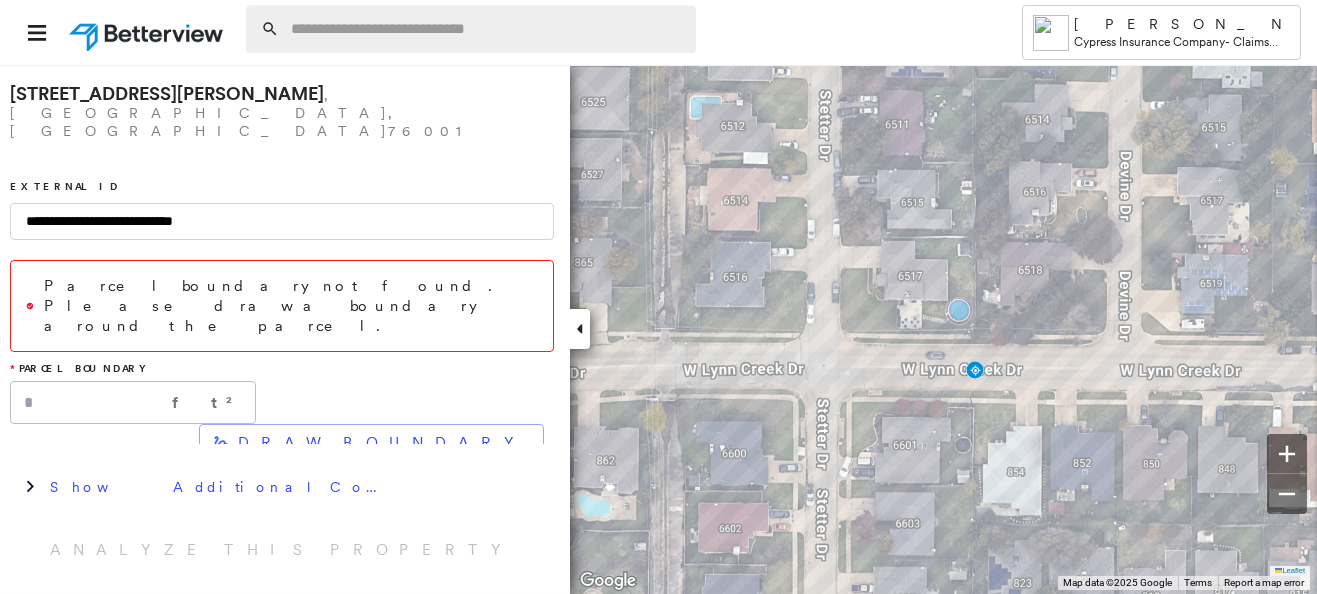 drag, startPoint x: 314, startPoint y: 21, endPoint x: 304, endPoint y: 33, distance: 15.6205 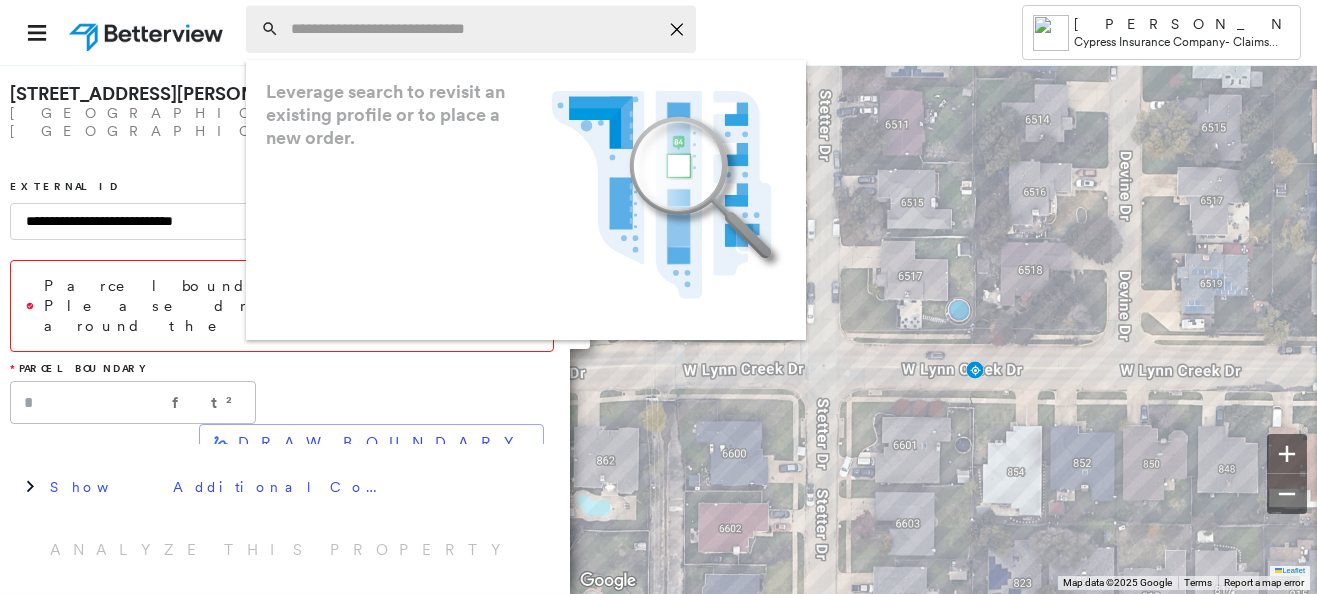 paste on "**********" 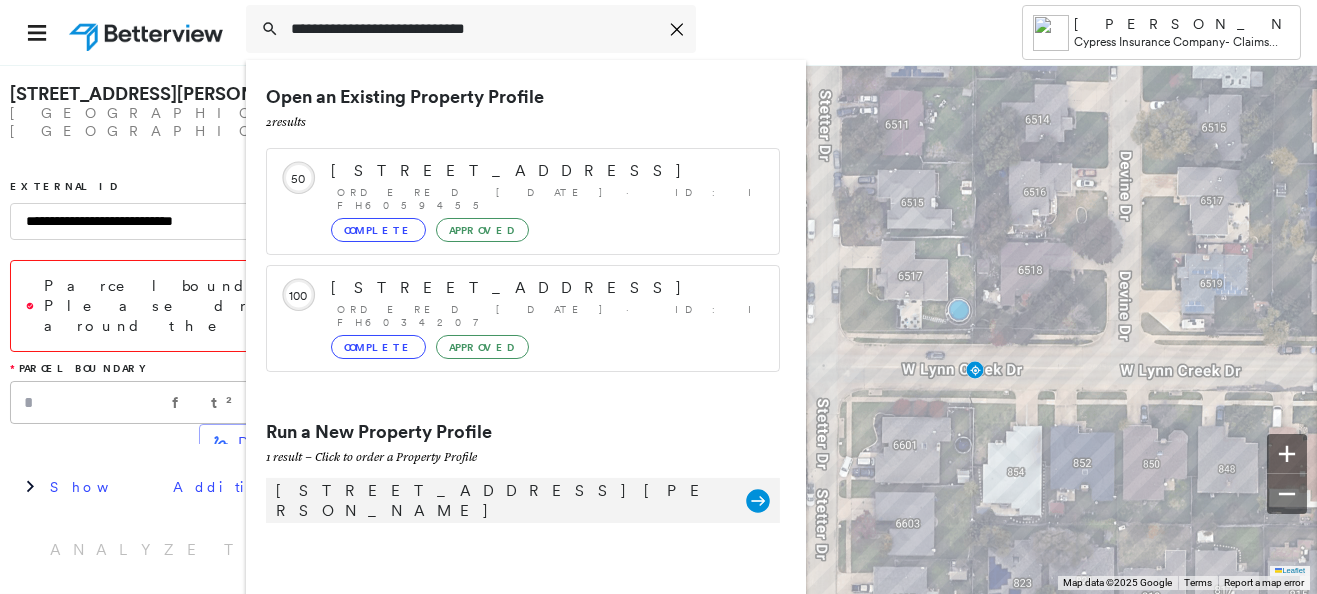 type on "**********" 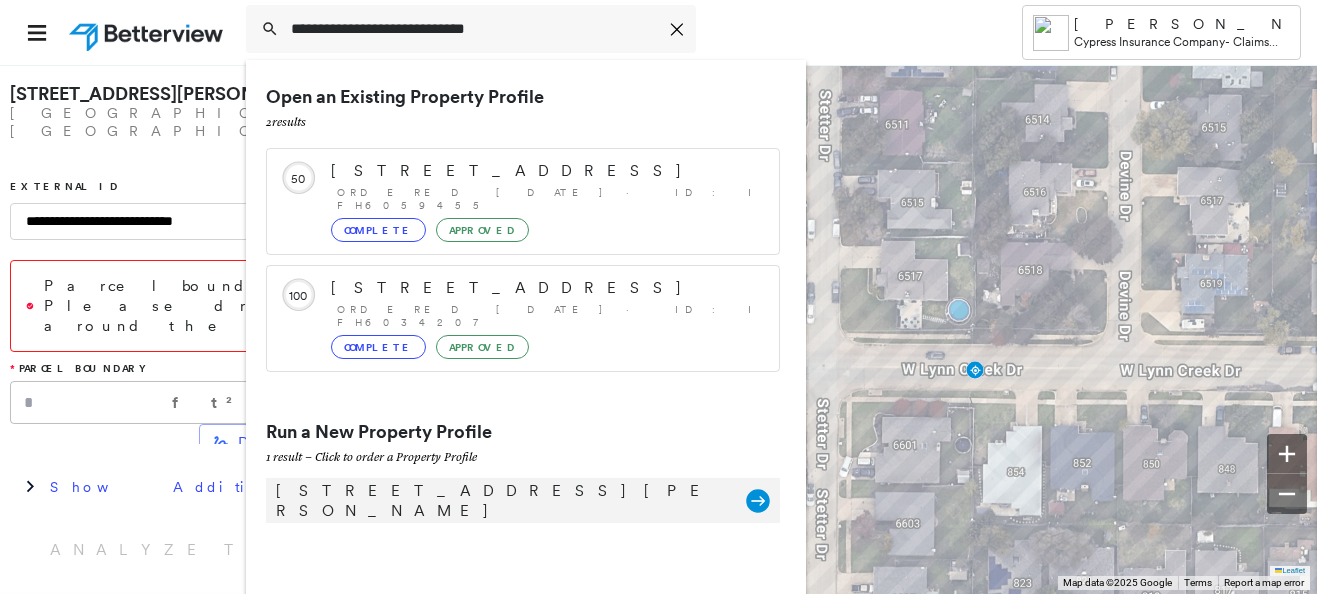click on "[STREET_ADDRESS][PERSON_NAME] Group Created with Sketch." at bounding box center [523, 500] 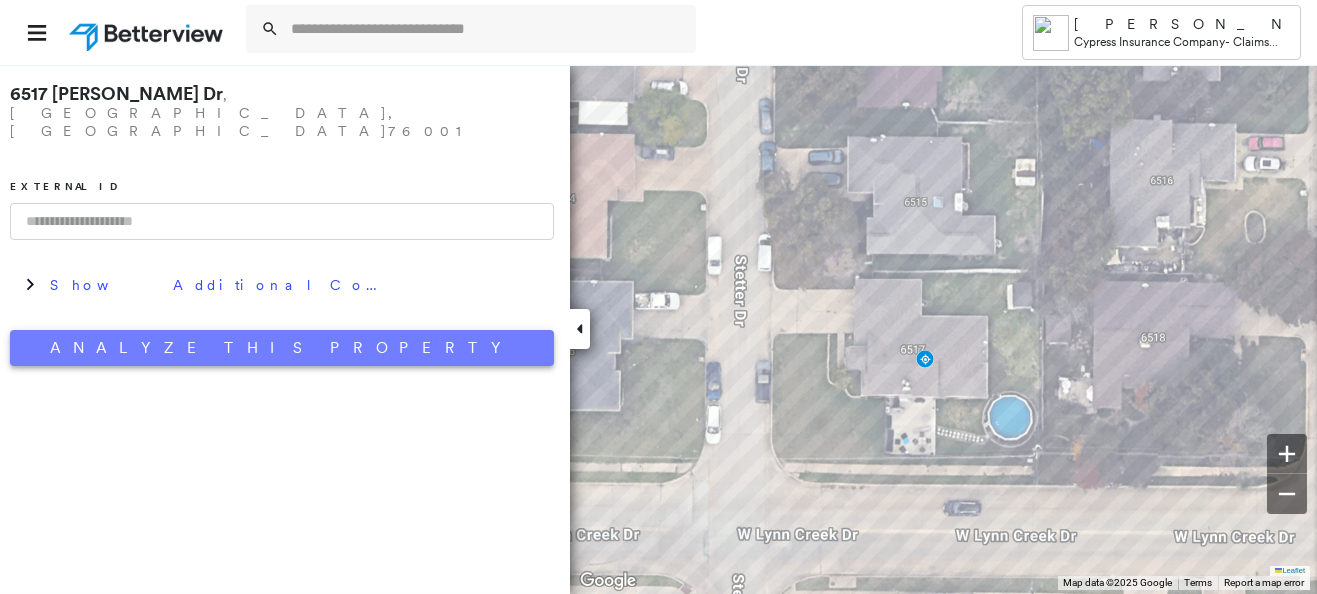 click on "Analyze This Property" at bounding box center [282, 348] 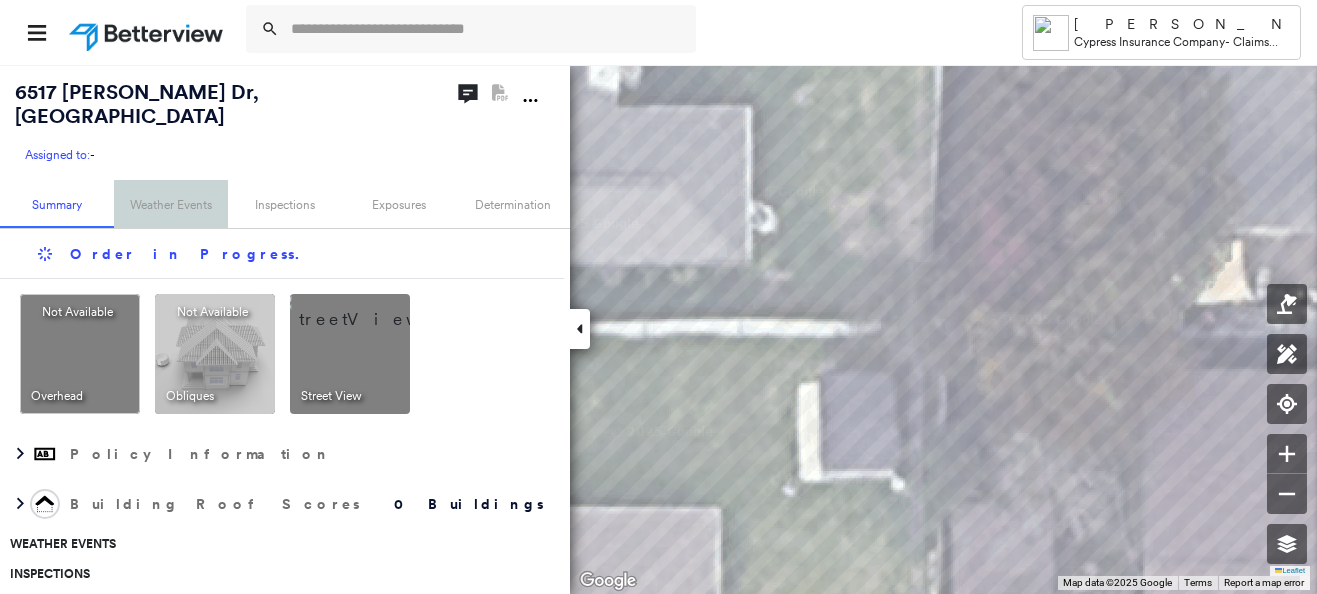 click on "Weather Events" at bounding box center [171, 204] 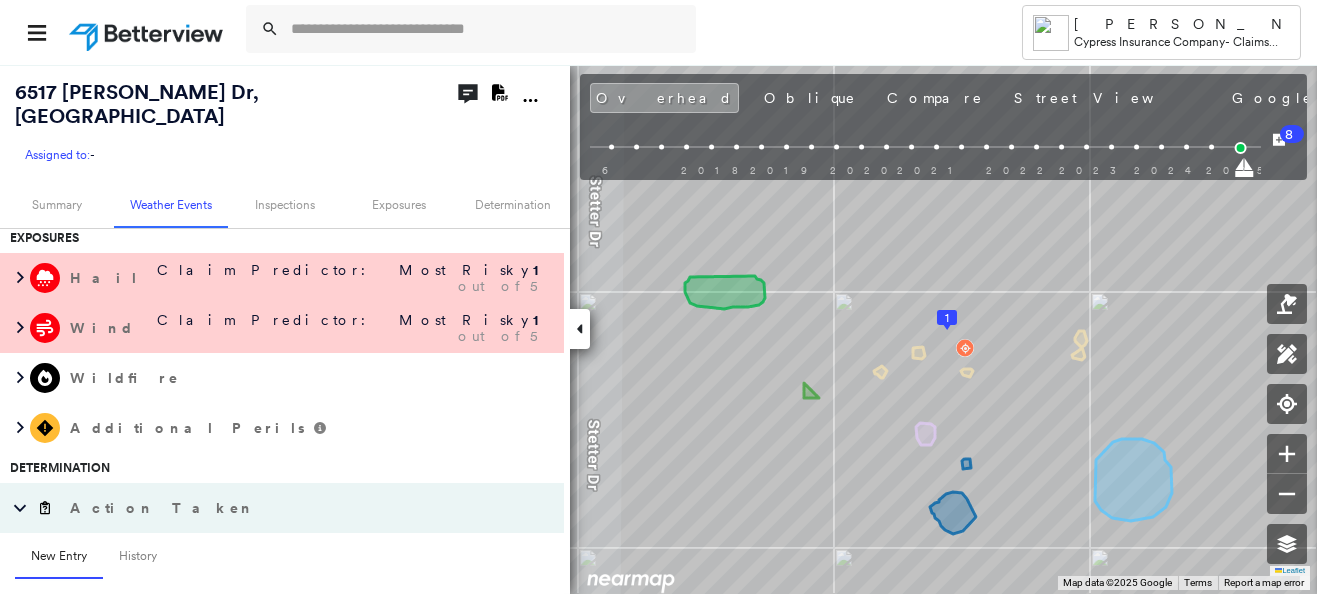 scroll, scrollTop: 266, scrollLeft: 0, axis: vertical 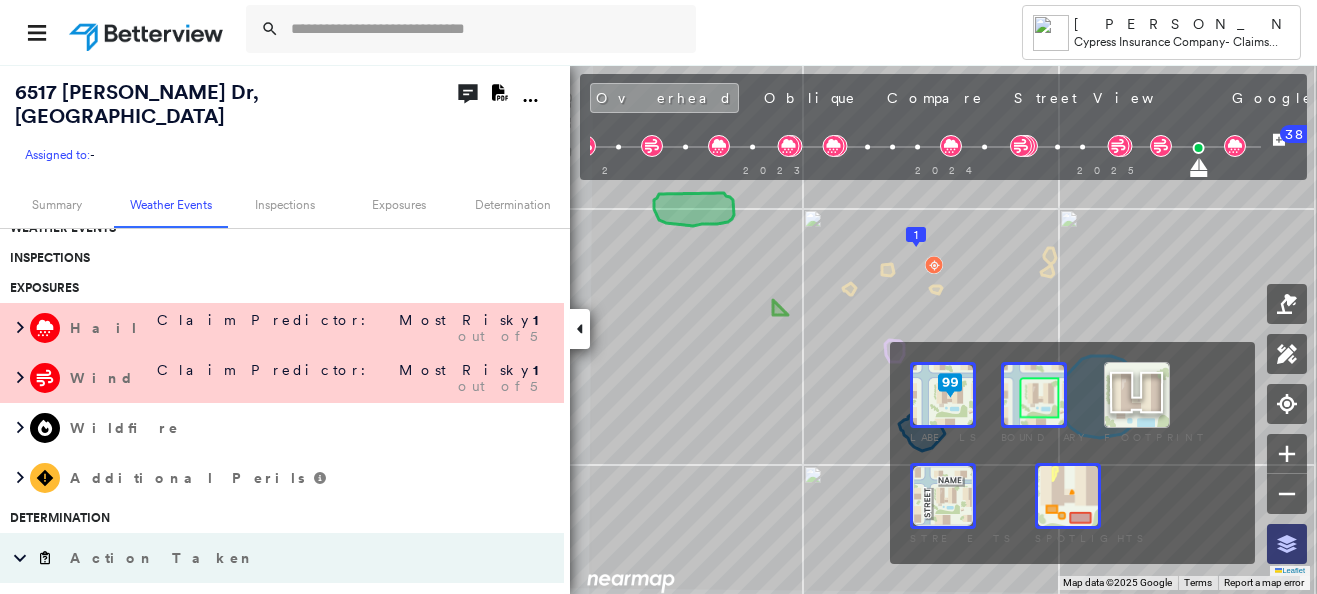 click at bounding box center (1287, 544) 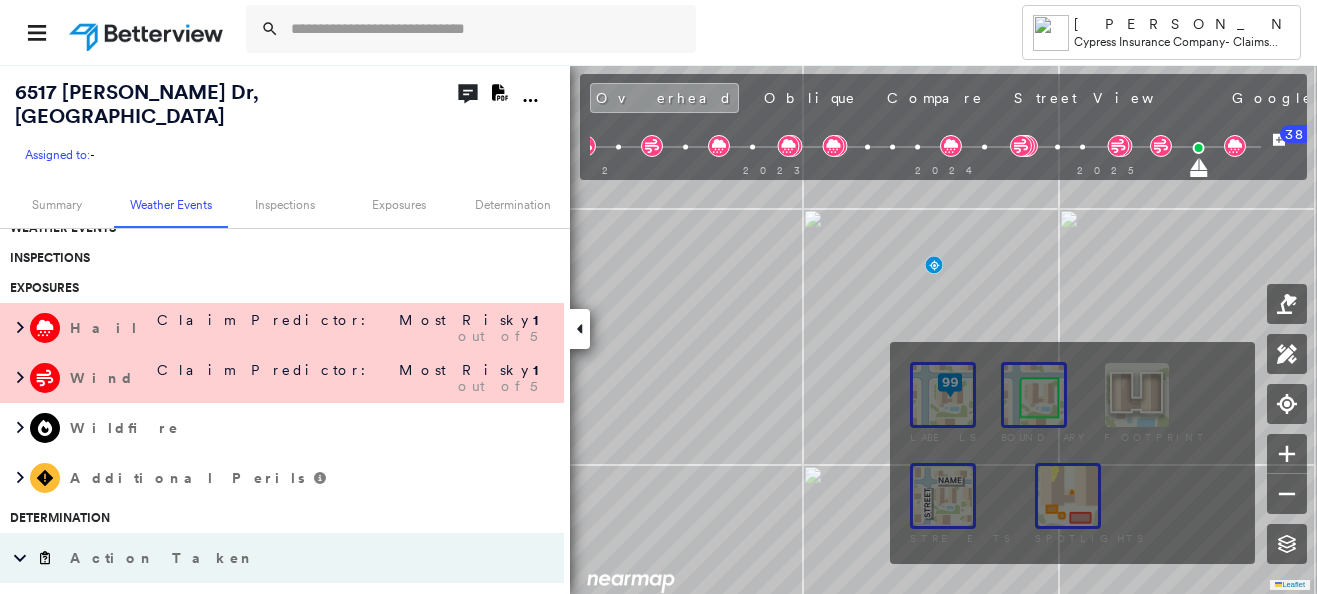 click at bounding box center (1068, 496) 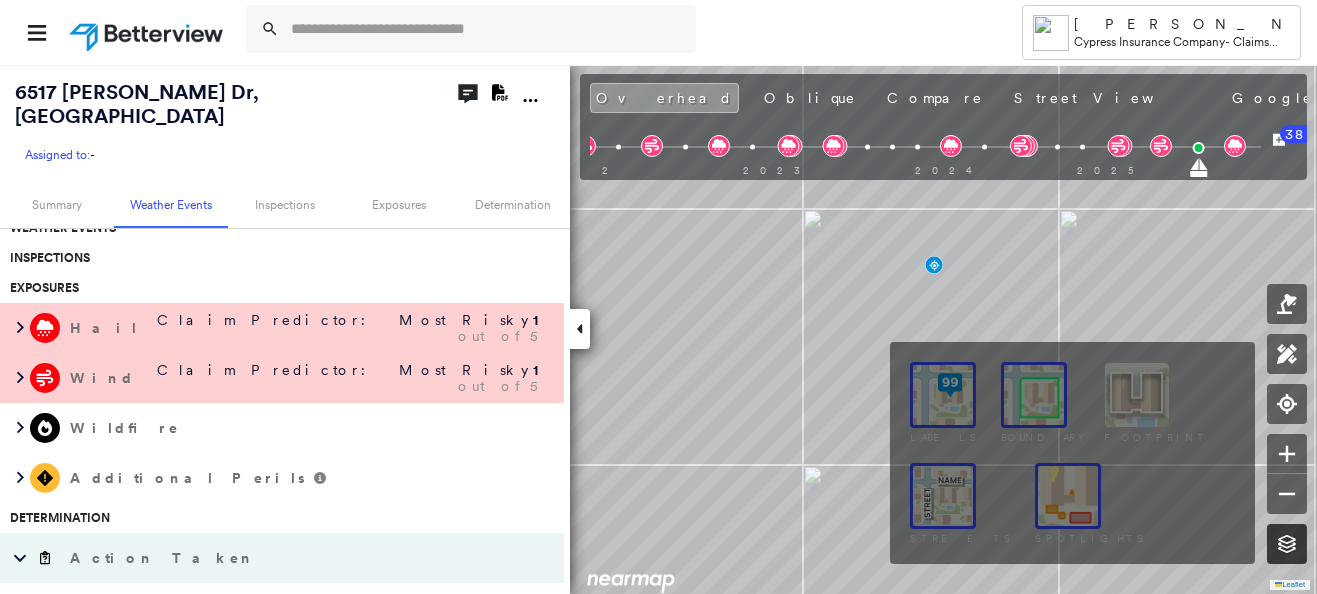 click 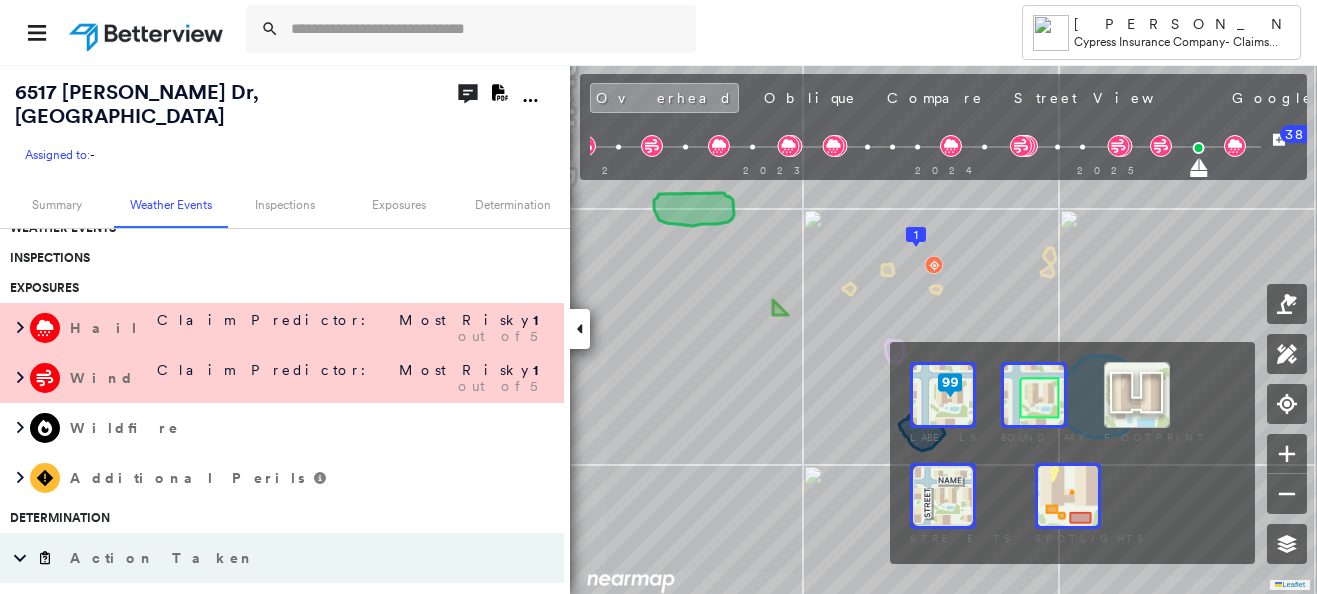 click at bounding box center (1068, 496) 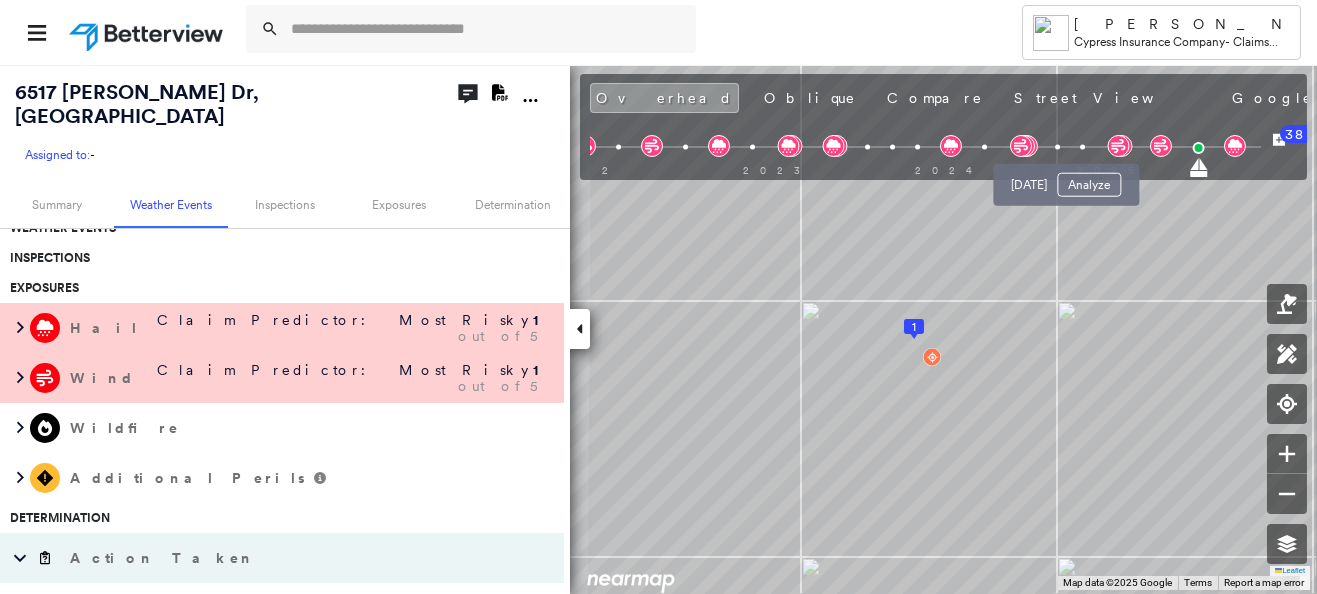 click at bounding box center [1082, 147] 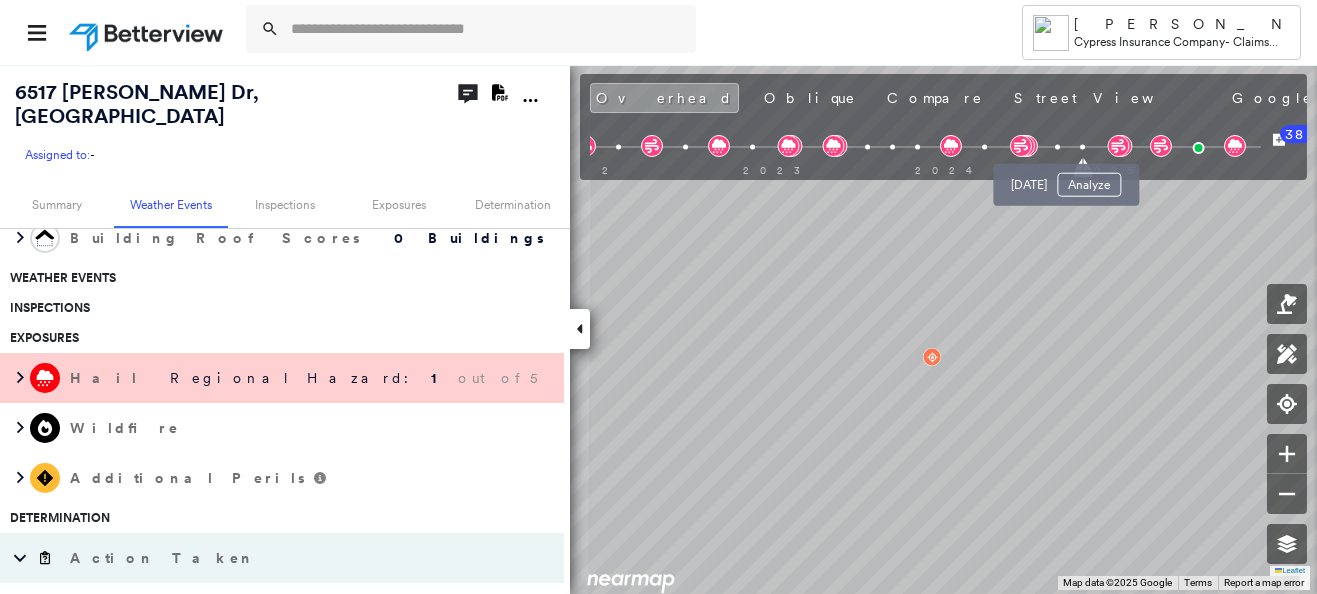 scroll, scrollTop: 316, scrollLeft: 0, axis: vertical 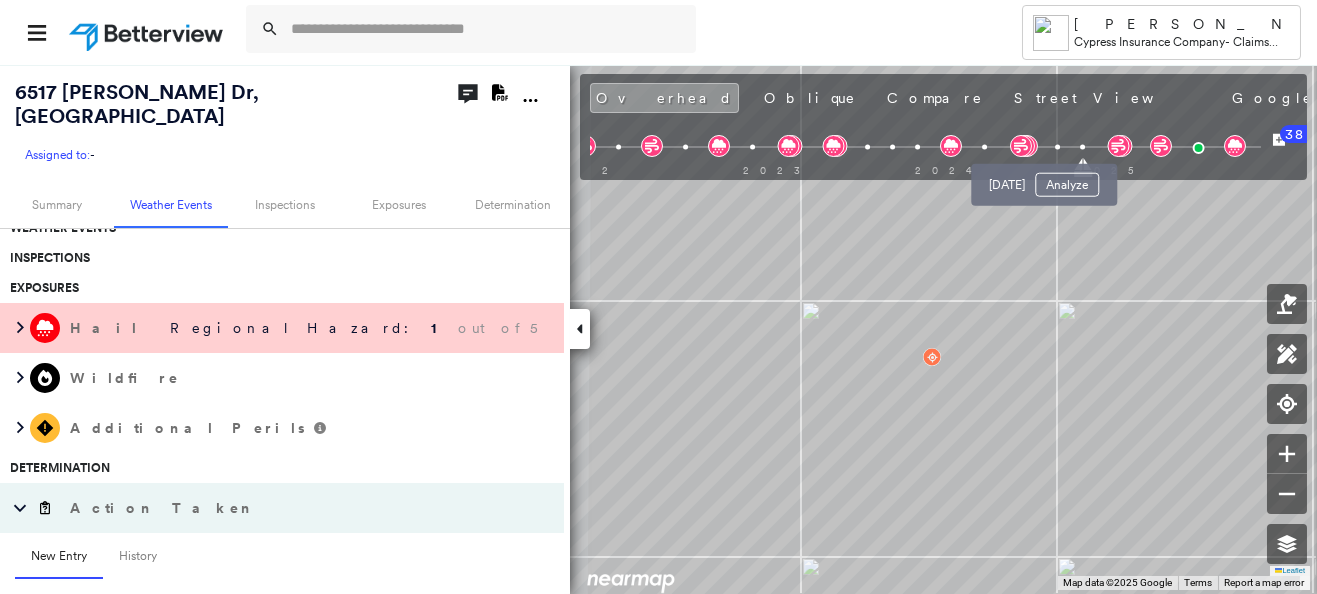 click at bounding box center [1057, 147] 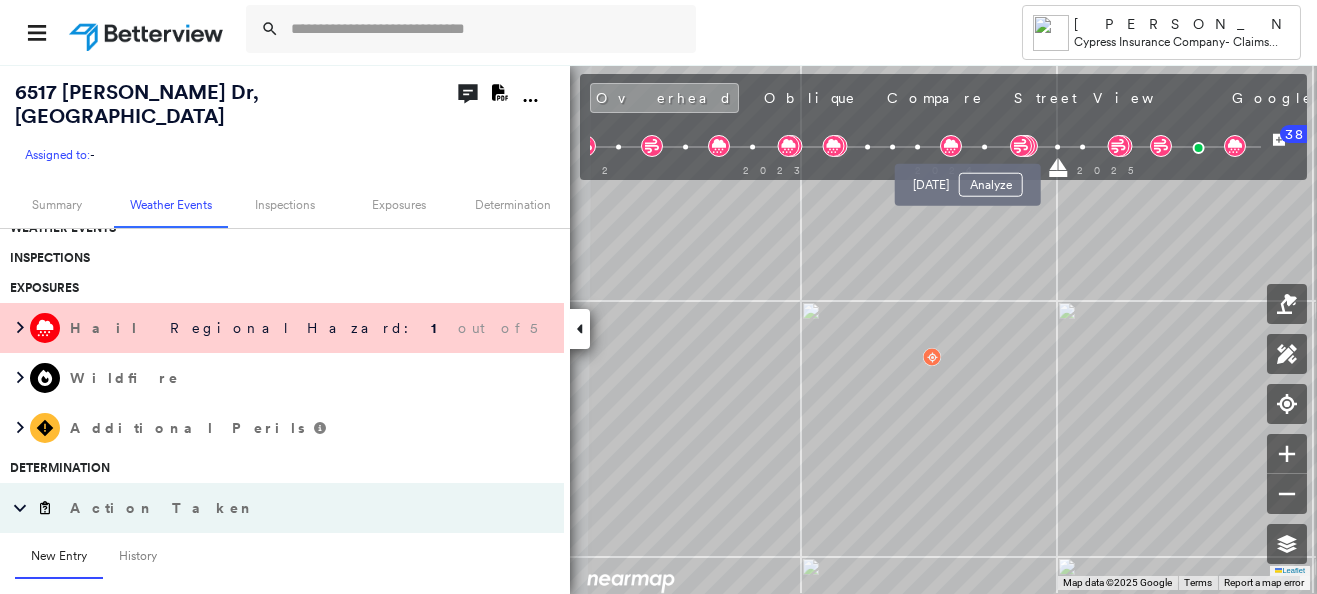click at bounding box center [984, 147] 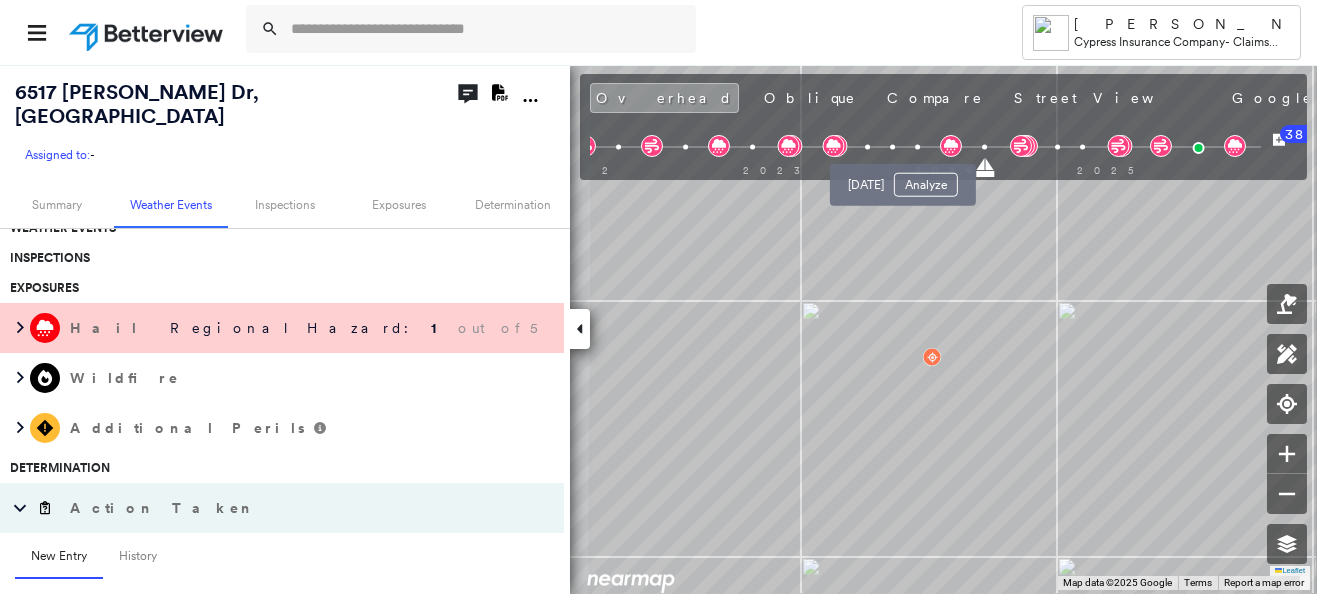 click at bounding box center [917, 147] 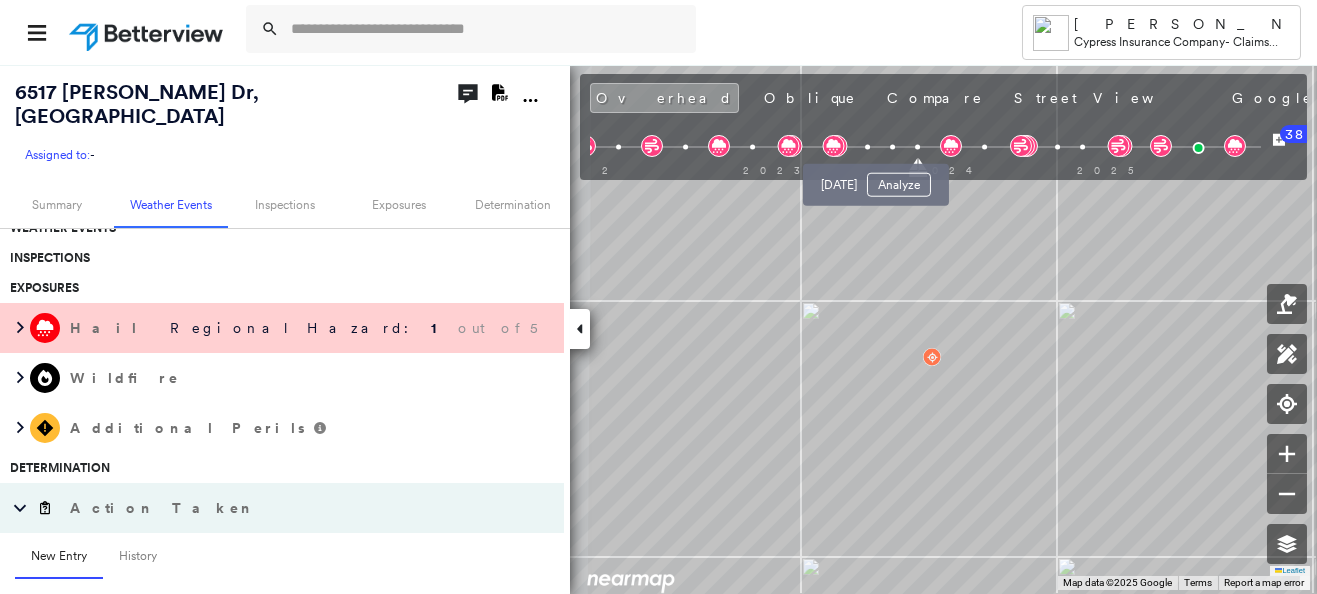 click at bounding box center (892, 147) 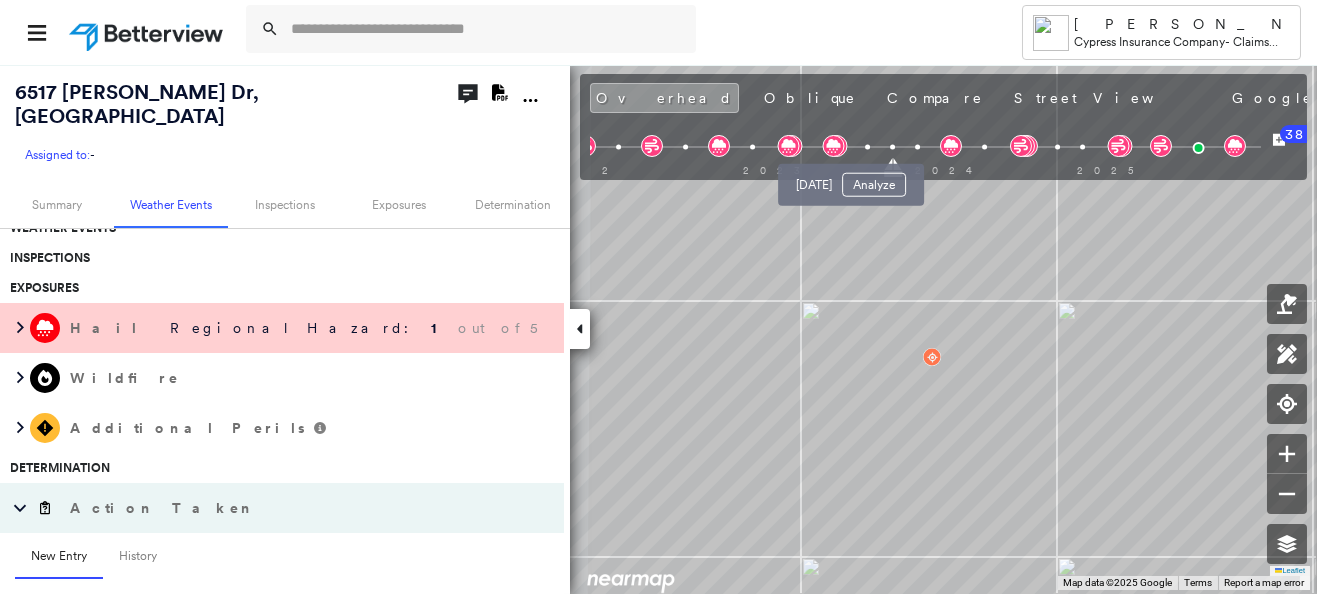 click at bounding box center [867, 147] 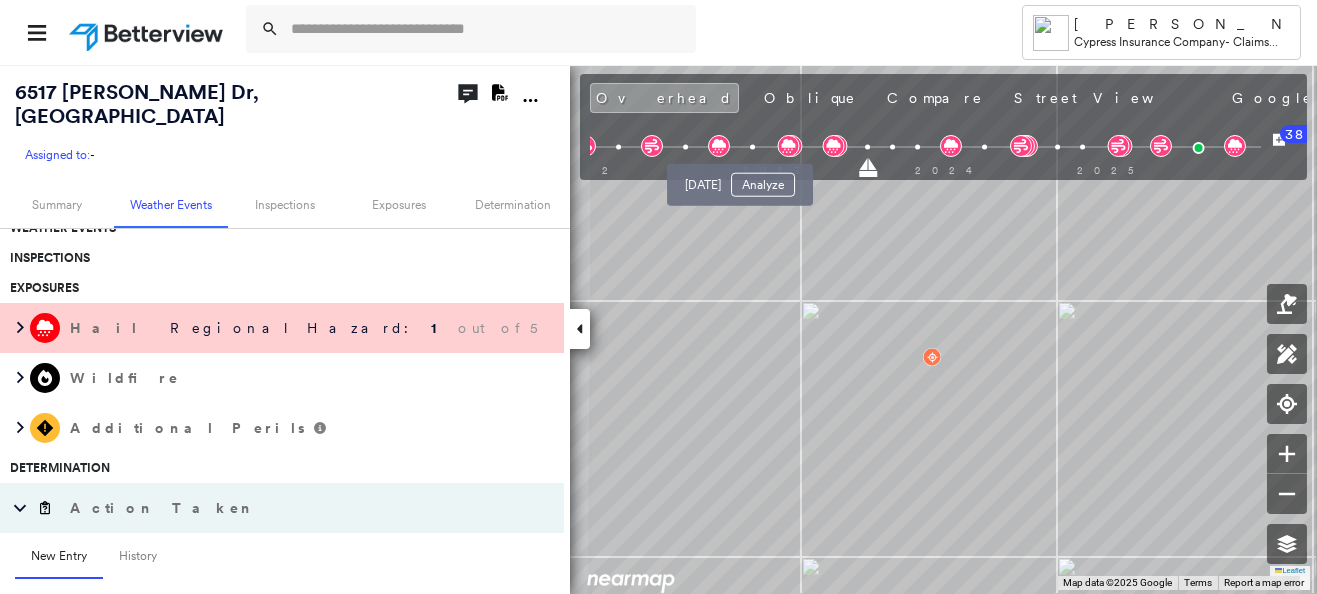 click at bounding box center [752, 147] 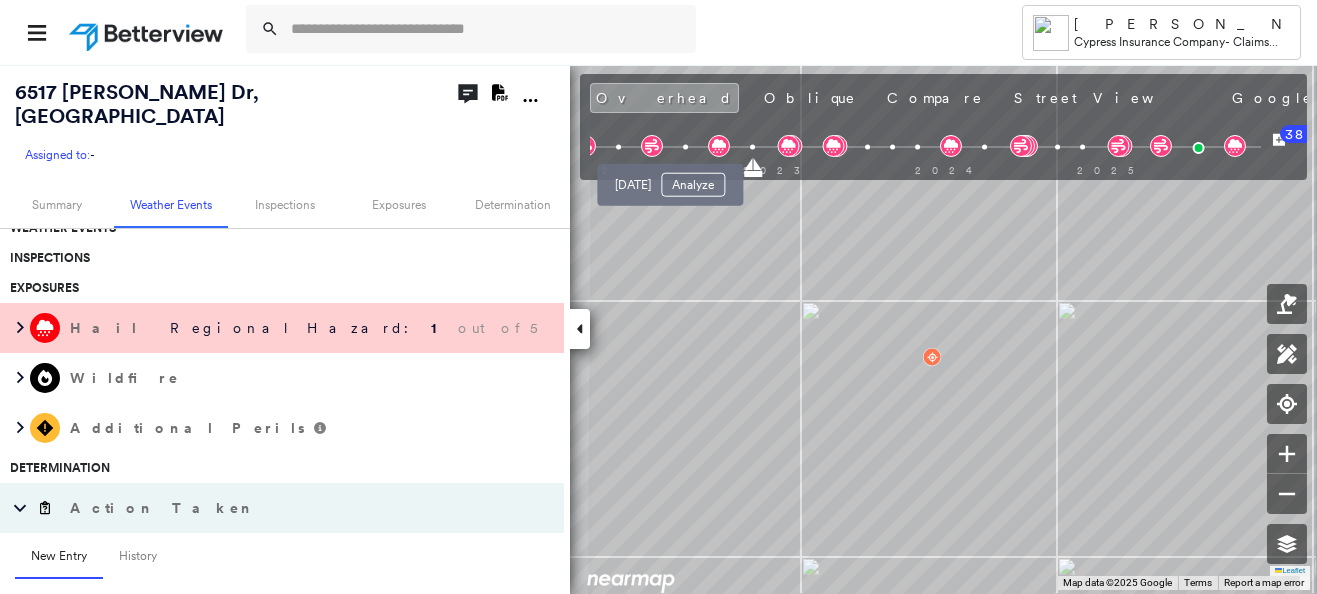 click at bounding box center (685, 147) 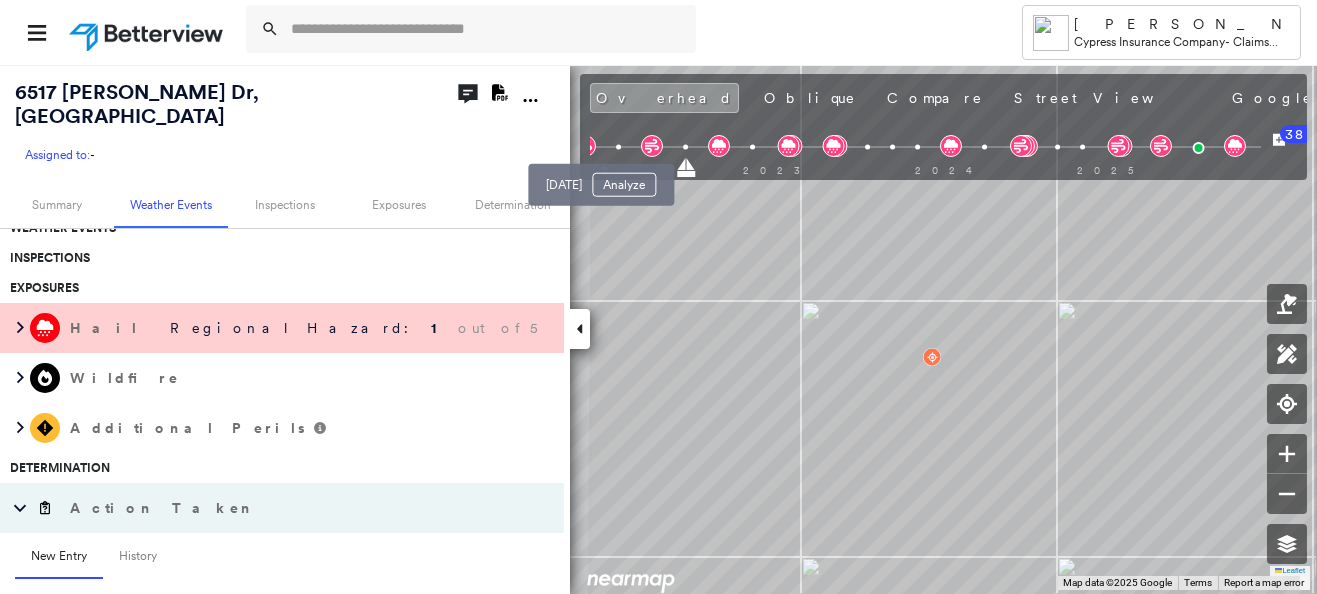 click at bounding box center [618, 147] 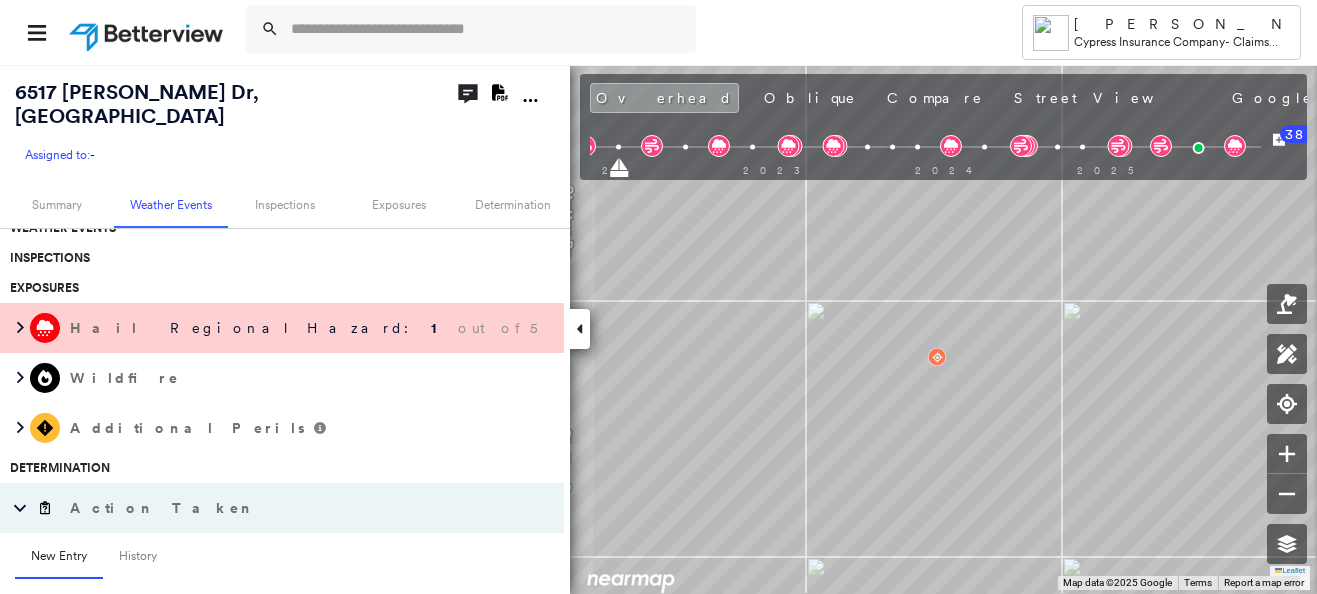scroll, scrollTop: 0, scrollLeft: -373, axis: horizontal 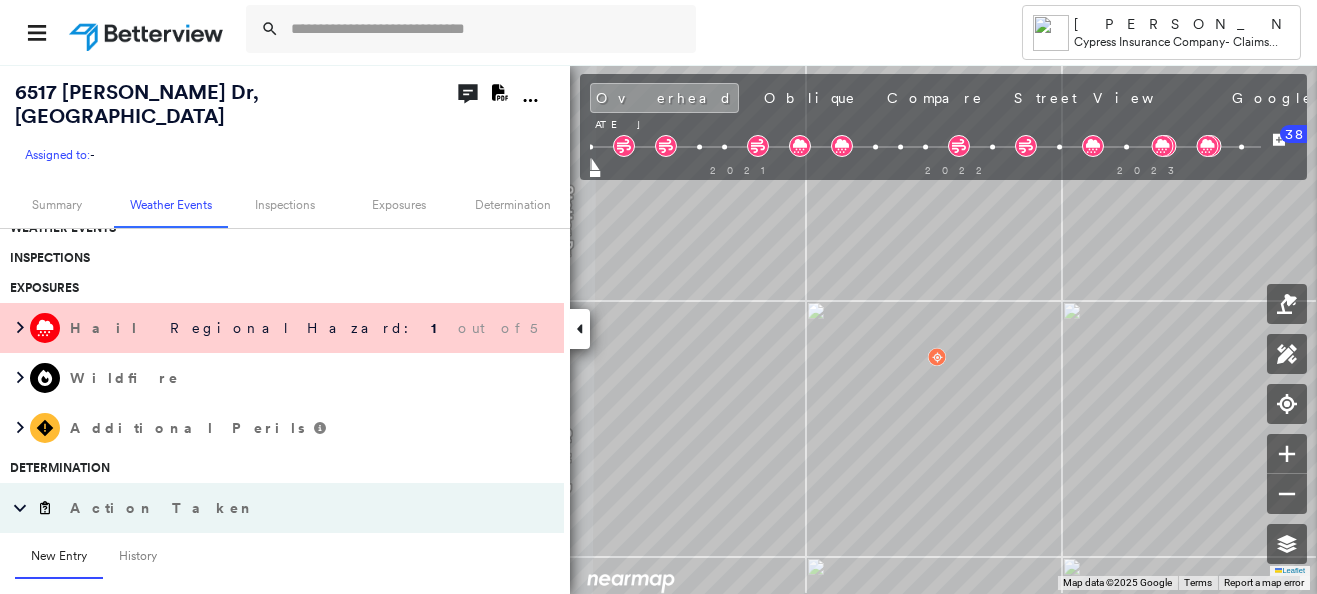 click on "Overhead Oblique Compare Street View Google Photos [DATE] 2015 2016 2018 2020 2021 2022 2023 2024 [DATE], [DATE], 2020 38 2008 2011 2014 2016 2017 2018 2020 2022 2023 2024" at bounding box center [943, 122] 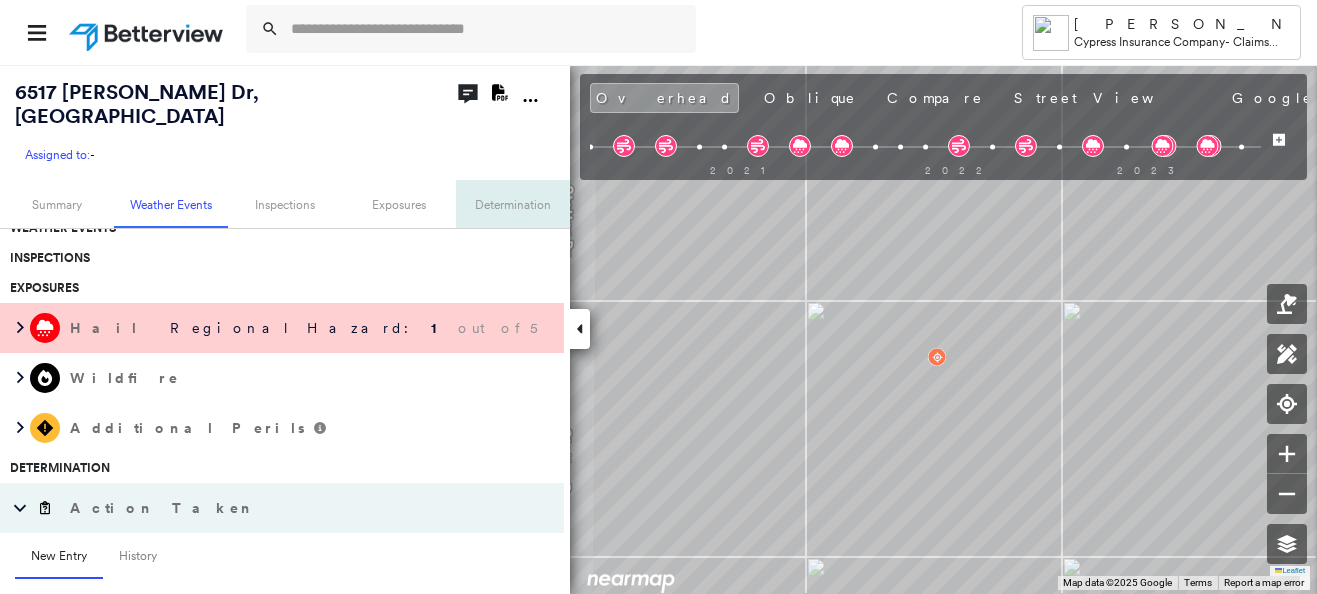 scroll, scrollTop: 0, scrollLeft: -781, axis: horizontal 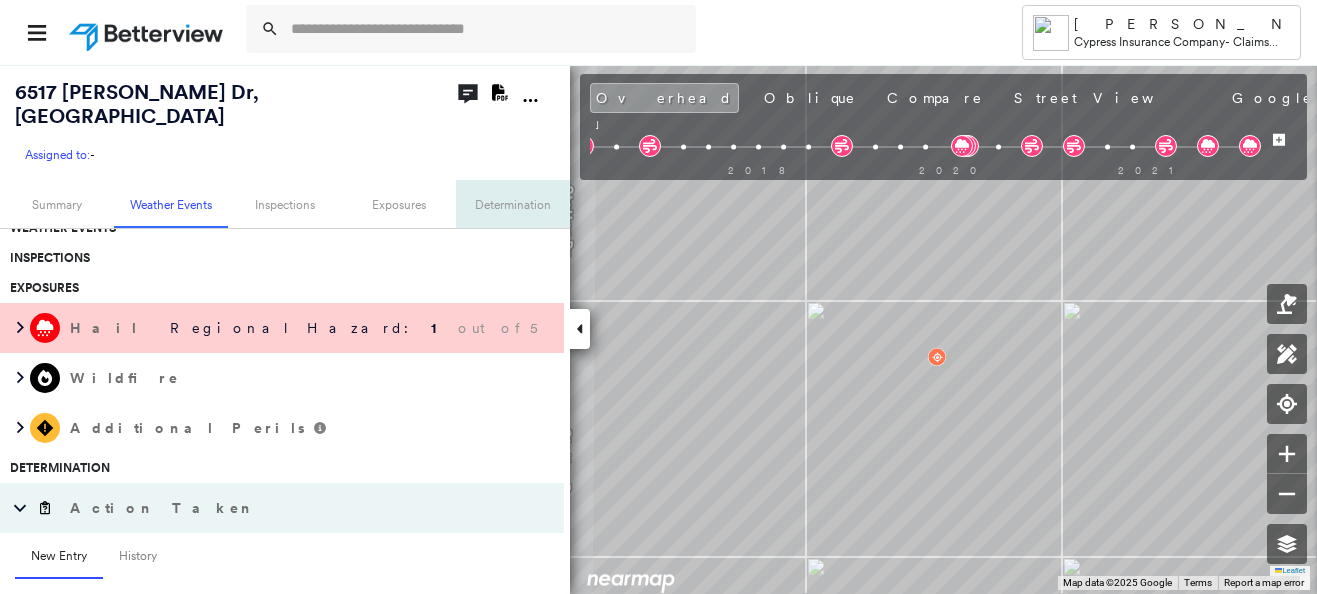 drag, startPoint x: 592, startPoint y: 171, endPoint x: 539, endPoint y: 172, distance: 53.009434 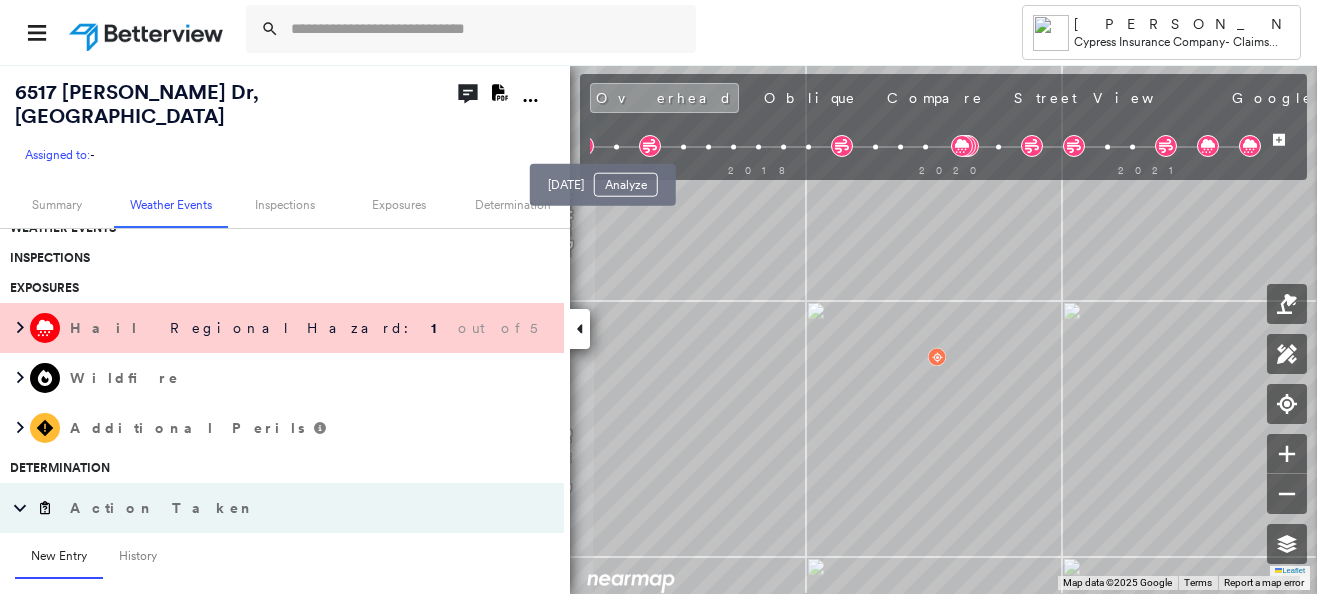 click at bounding box center [616, 147] 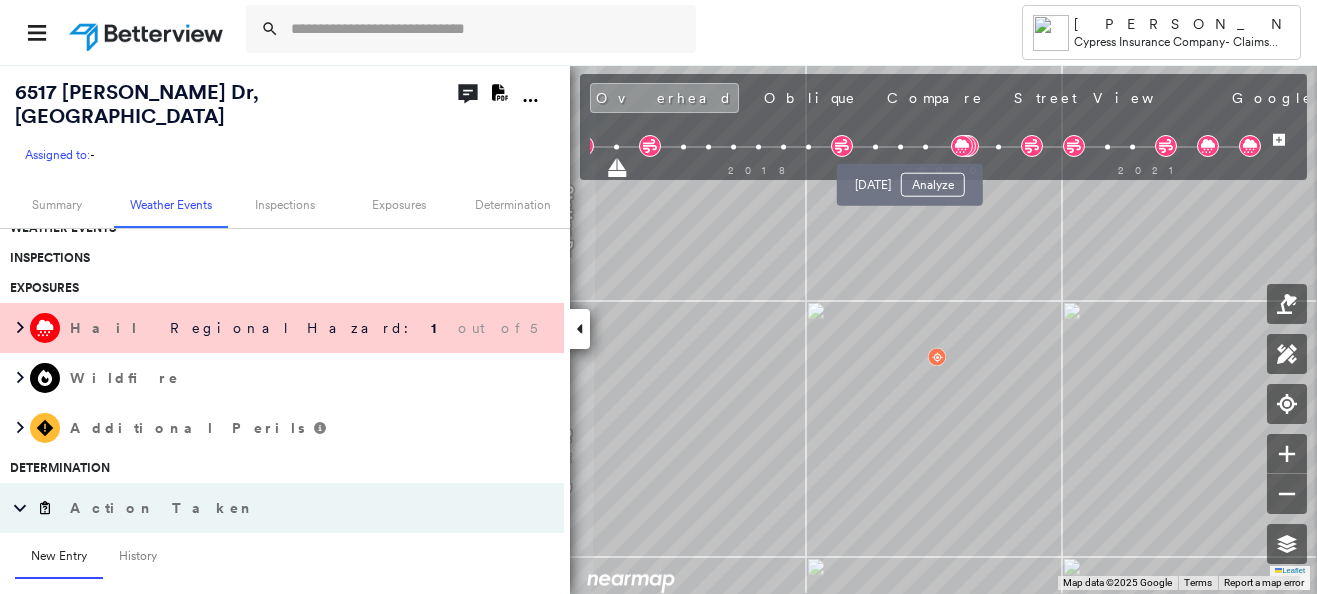 click at bounding box center (925, 147) 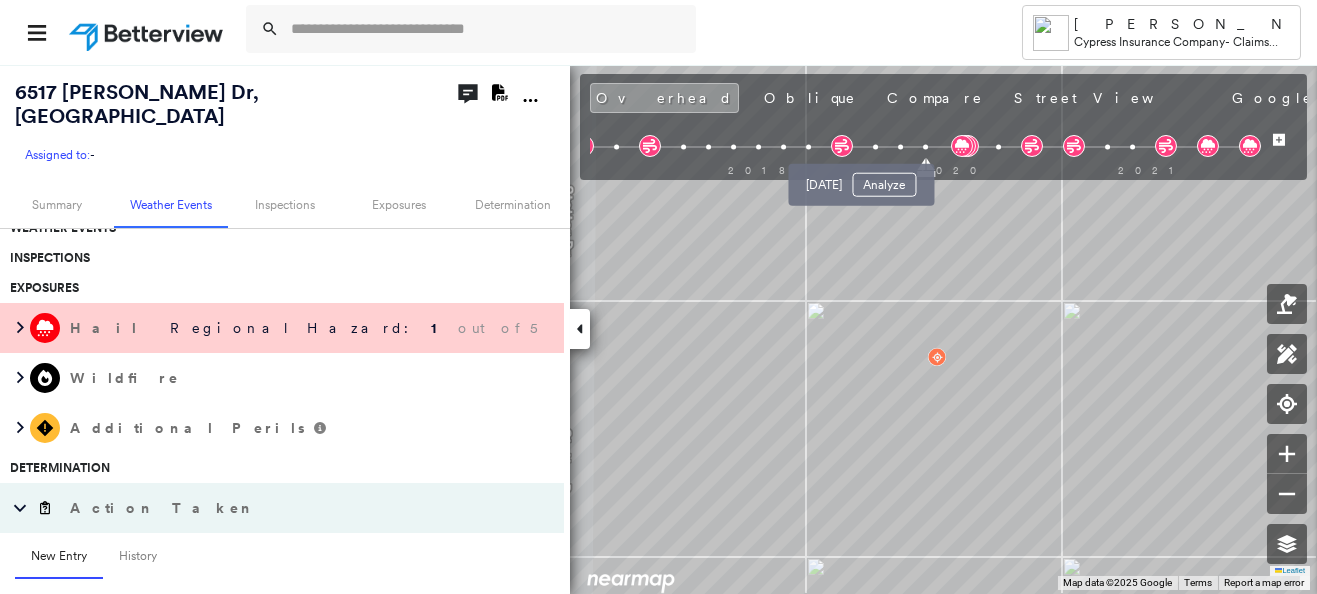 click at bounding box center (875, 147) 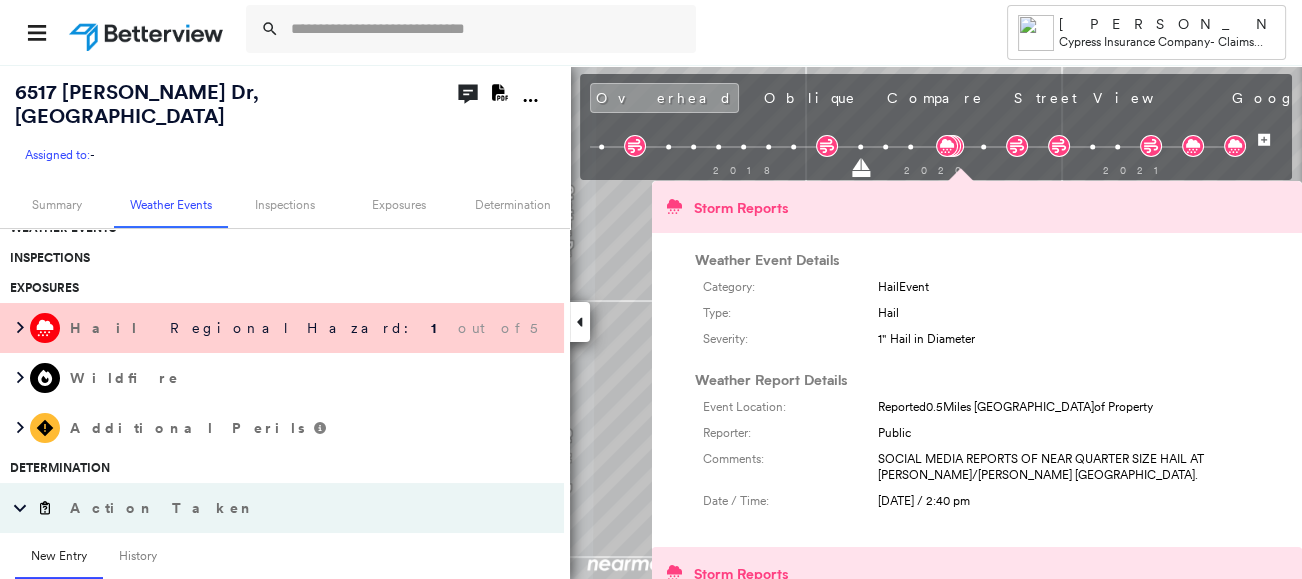 drag, startPoint x: 701, startPoint y: 142, endPoint x: 974, endPoint y: 150, distance: 273.1172 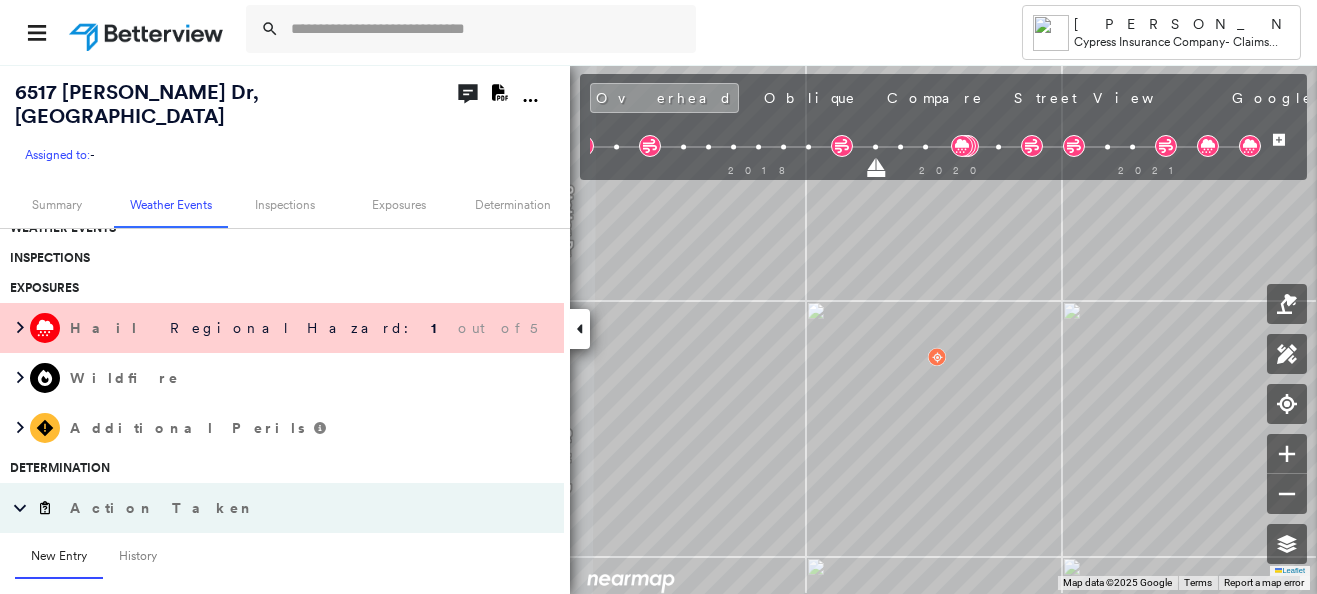 drag, startPoint x: 664, startPoint y: 131, endPoint x: 608, endPoint y: 122, distance: 56.718605 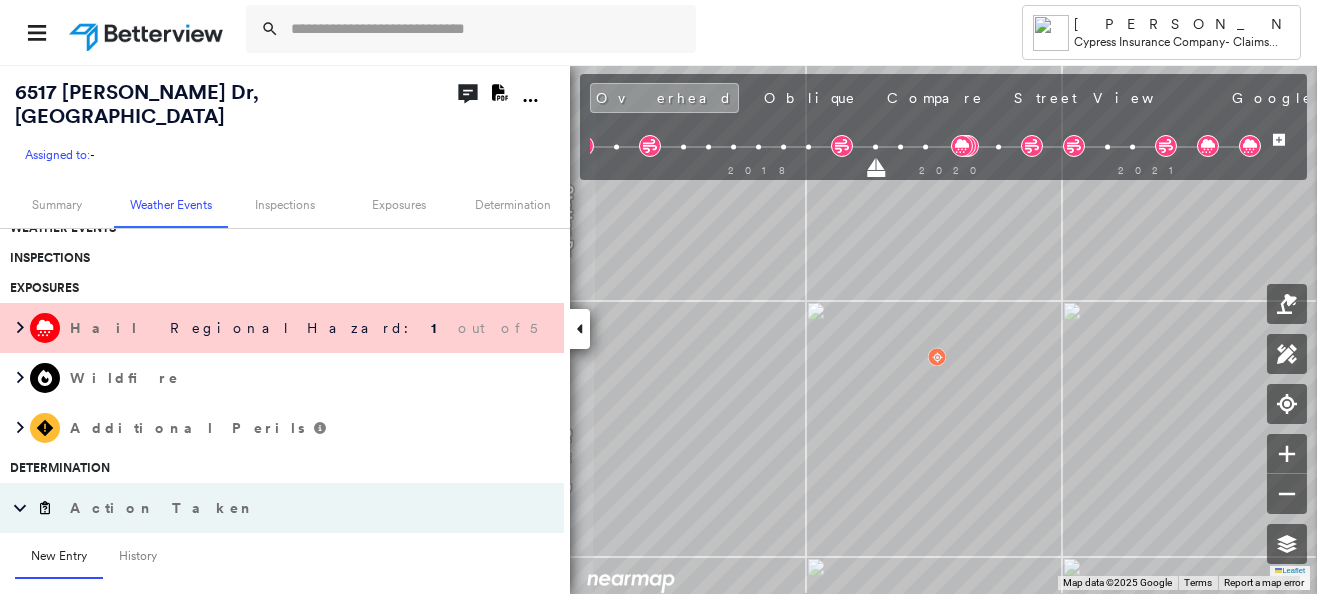 click on "[DATE]" at bounding box center (1498, 100) 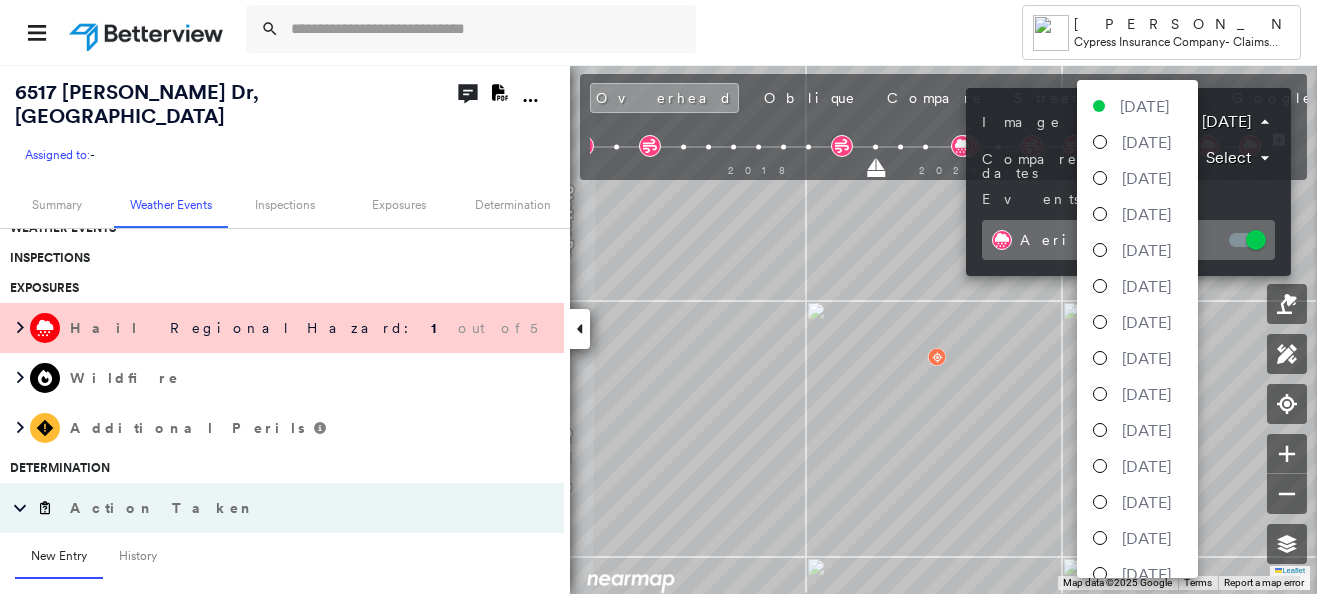 click on "Tower [PERSON_NAME] Cypress Insurance Company  -   Claims Suite [STREET_ADDRESS][PERSON_NAME] Assigned to:  - Assigned to:  - Assigned to:  - Open Comments Download PDF Report Summary Weather Events Inspections Exposures Determination Looking for roof spotlights? Analyze this date Overhead Obliques Street View Policy Information Building Roof Scores 0 Buildings Weather Events Inspections Exposures Hail Regional Hazard: 1   out of  5 Wildfire Additional Perils Determination Action Taken New Entry History Quote/New Business Terms & Conditions Added ACV Endorsement Added Cosmetic Endorsement Inspection/Loss Control Report Information Added to Inspection Survey Onsite Inspection Ordered Determined No Inspection Needed General Used Report to Further Agent/Insured Discussion Reject/Decline - New Business Allowed to Proceed / Policy Bound Added/Updated Building Information Save Renewal Terms & Conditions Added Cosmetic Endorsement Deductible Change Premium Adjusted Added ACV Endorsement General Save General" at bounding box center (658, 297) 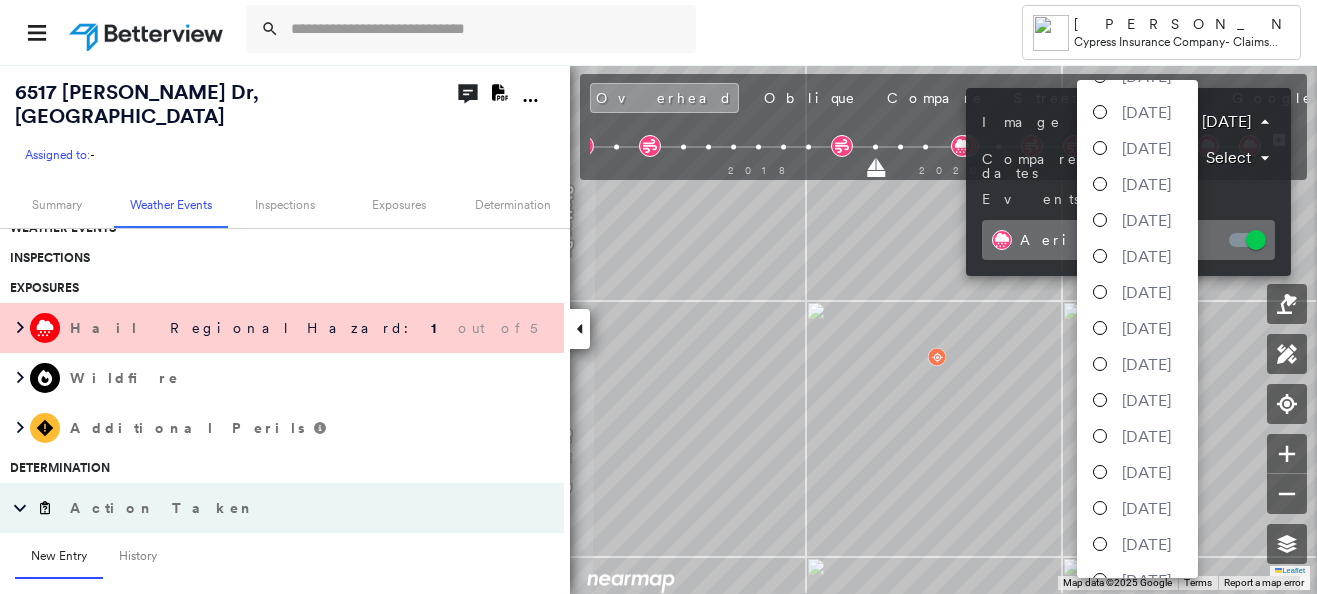 scroll, scrollTop: 740, scrollLeft: 0, axis: vertical 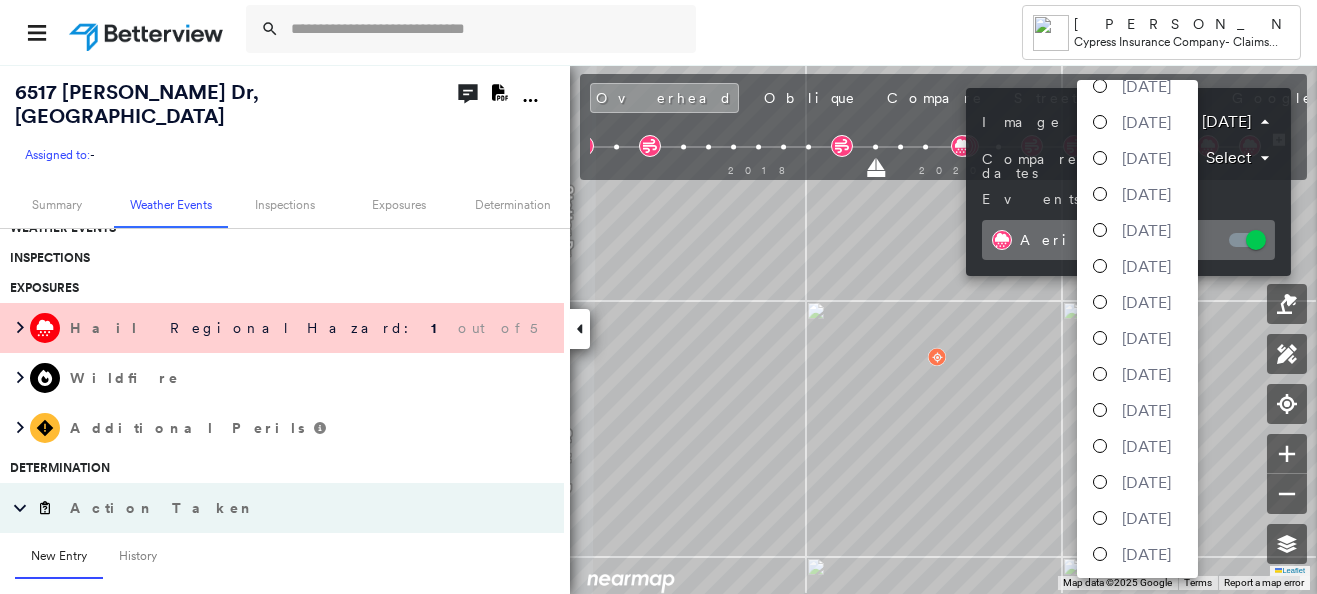 click at bounding box center [1100, 554] 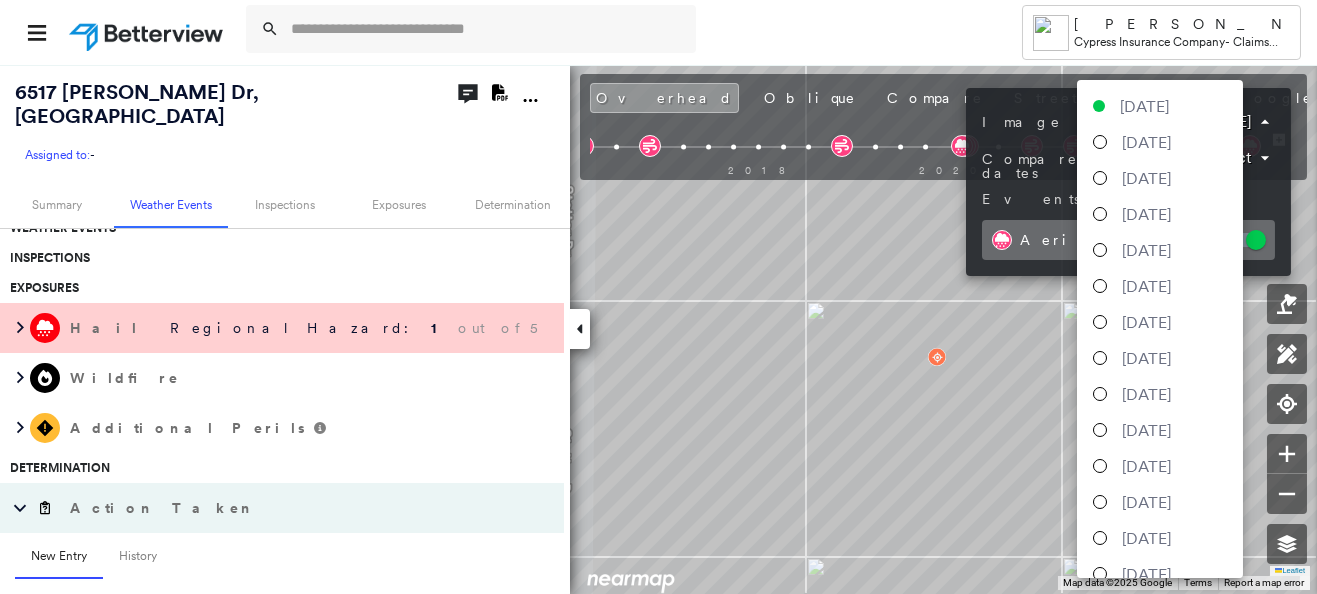 click on "Tower [PERSON_NAME] Cypress Insurance Company  -   Claims Suite [STREET_ADDRESS][PERSON_NAME] Assigned to:  - Assigned to:  - Assigned to:  - Open Comments Download PDF Report Summary Weather Events Inspections Exposures Determination Looking for roof spotlights? Analyze this date Overhead Obliques Street View Policy Information Building Roof Scores 0 Buildings Weather Events Inspections Exposures Hail Regional Hazard: 1   out of  5 Wildfire Additional Perils Determination Action Taken New Entry History Quote/New Business Terms & Conditions Added ACV Endorsement Added Cosmetic Endorsement Inspection/Loss Control Report Information Added to Inspection Survey Onsite Inspection Ordered Determined No Inspection Needed General Used Report to Further Agent/Insured Discussion Reject/Decline - New Business Allowed to Proceed / Policy Bound Added/Updated Building Information Save Renewal Terms & Conditions Added Cosmetic Endorsement Deductible Change Premium Adjusted Added ACV Endorsement General Save General" at bounding box center [658, 297] 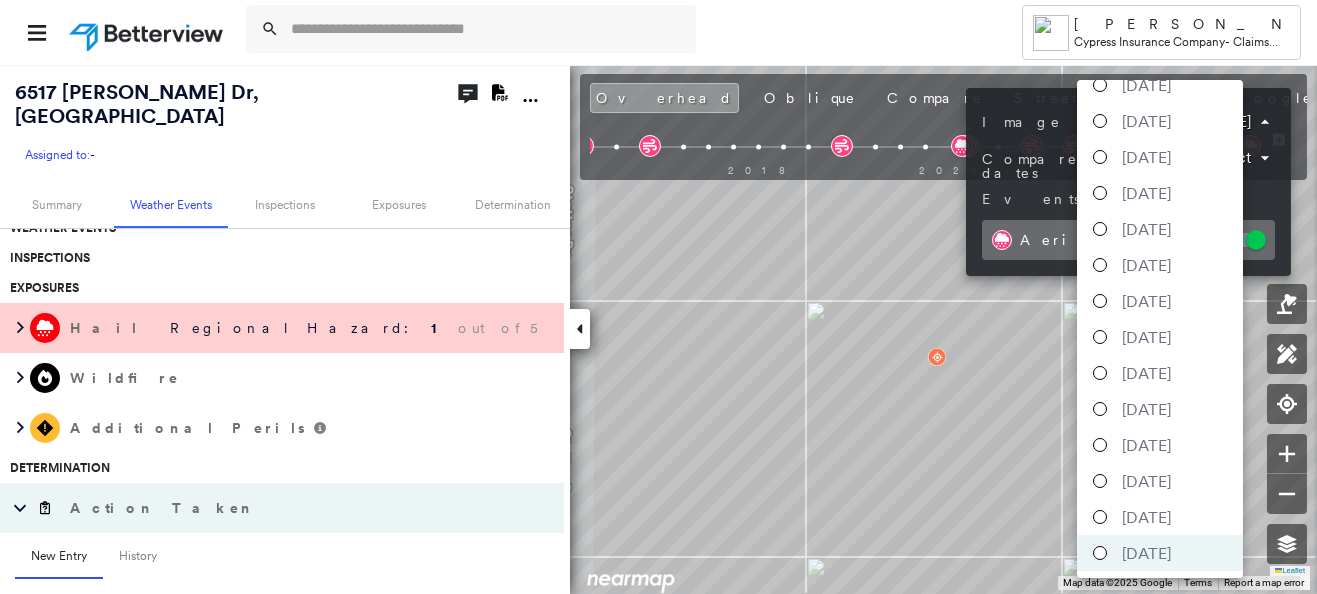 scroll, scrollTop: 740, scrollLeft: 0, axis: vertical 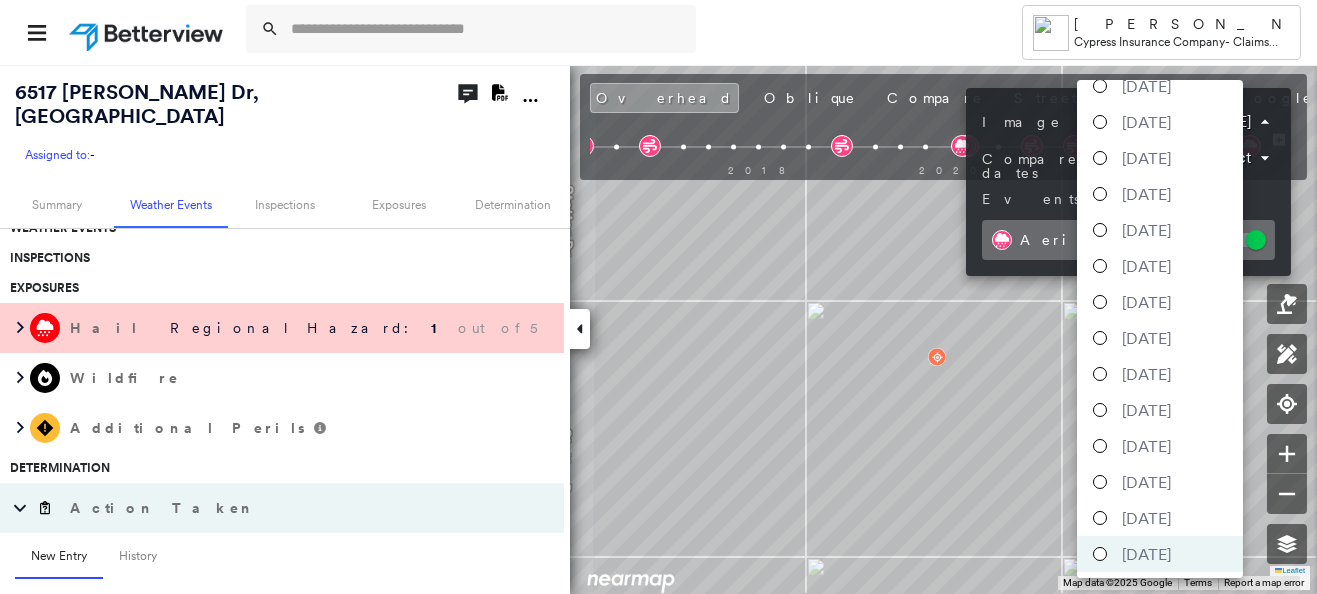 click at bounding box center (1100, 518) 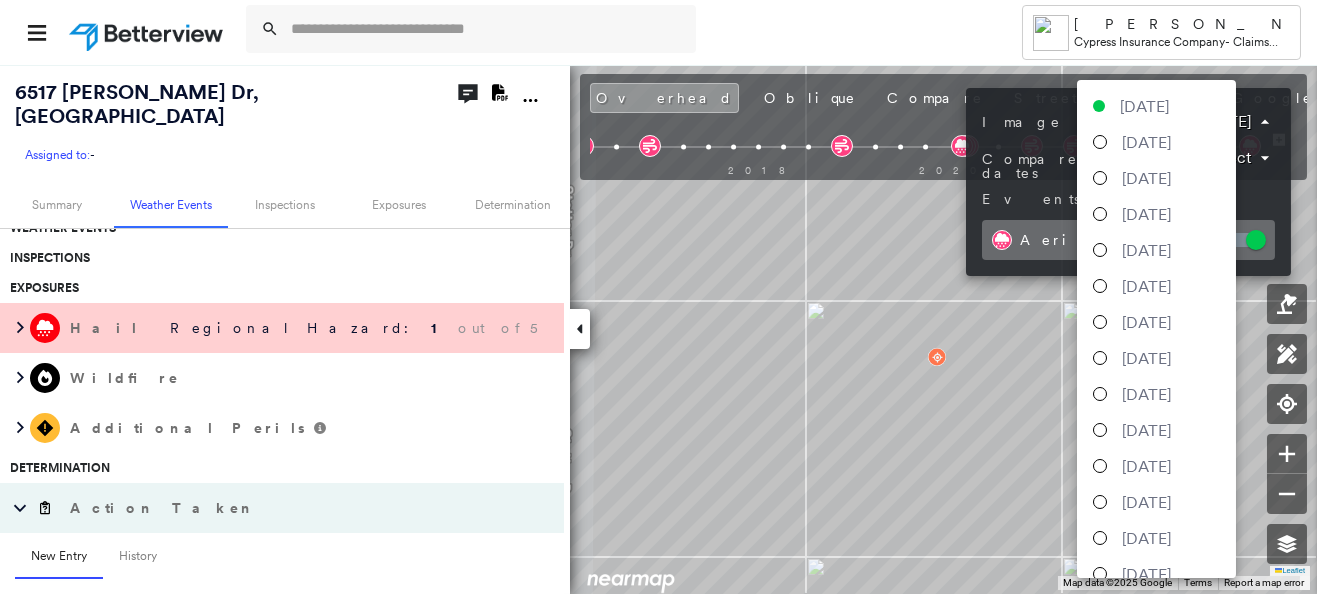click on "Tower [PERSON_NAME] Cypress Insurance Company  -   Claims Suite [STREET_ADDRESS][PERSON_NAME] Assigned to:  - Assigned to:  - Assigned to:  - Open Comments Download PDF Report Summary Weather Events Inspections Exposures Determination Looking for roof spotlights? Analyze this date Overhead Obliques Street View Policy Information Building Roof Scores 0 Buildings Weather Events Inspections Exposures Hail Regional Hazard: 1   out of  5 Wildfire Additional Perils Determination Action Taken New Entry History Quote/New Business Terms & Conditions Added ACV Endorsement Added Cosmetic Endorsement Inspection/Loss Control Report Information Added to Inspection Survey Onsite Inspection Ordered Determined No Inspection Needed General Used Report to Further Agent/Insured Discussion Reject/Decline - New Business Allowed to Proceed / Policy Bound Added/Updated Building Information Save Renewal Terms & Conditions Added Cosmetic Endorsement Deductible Change Premium Adjusted Added ACV Endorsement General Save General" at bounding box center (658, 297) 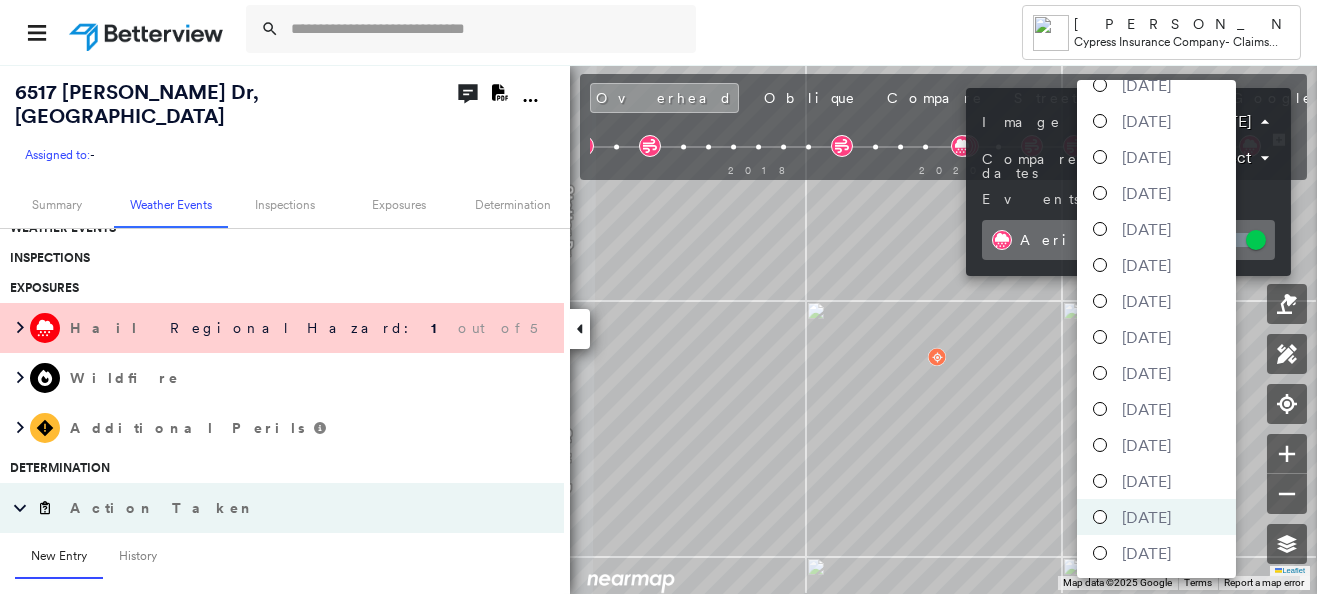 click at bounding box center (1100, 445) 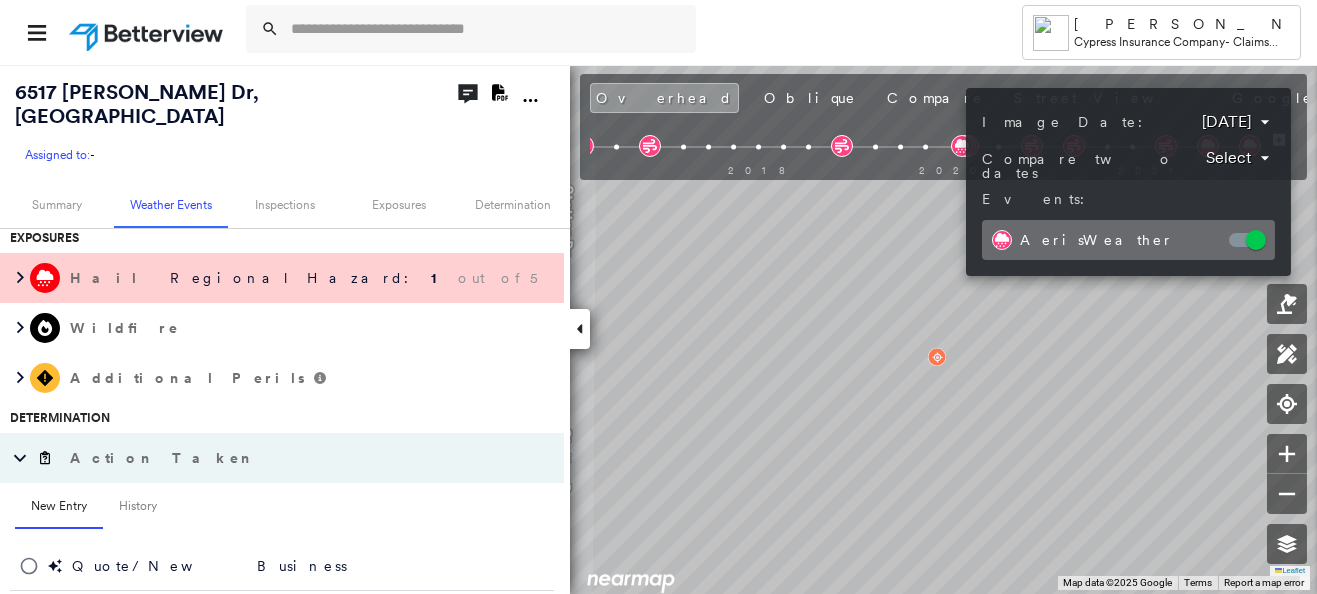 scroll, scrollTop: 266, scrollLeft: 0, axis: vertical 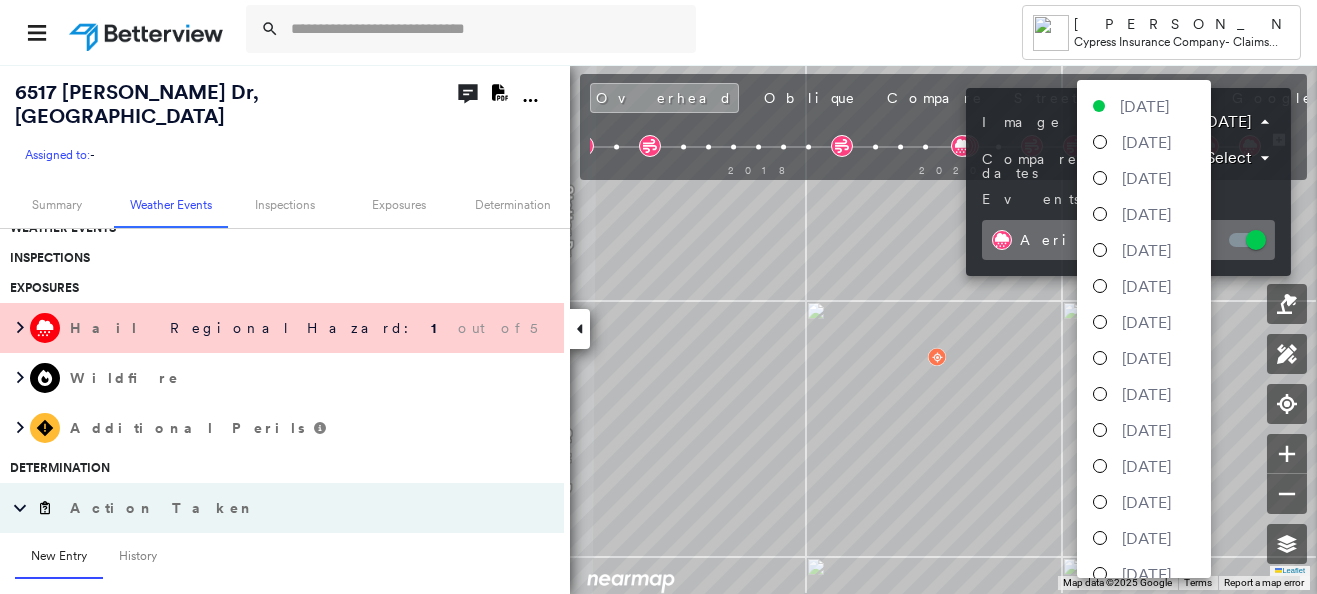 click on "Tower [PERSON_NAME] Cypress Insurance Company  -   Claims Suite [STREET_ADDRESS][PERSON_NAME] Assigned to:  - Assigned to:  - Assigned to:  - Open Comments Download PDF Report Summary Weather Events Inspections Exposures Determination Overhead Obliques Street View Policy Information Building Roof Scores 0 Buildings Weather Events Inspections Exposures Hail Regional Hazard: 1   out of  5 Wildfire Additional Perils Determination Action Taken New Entry History Quote/New Business Terms & Conditions Added ACV Endorsement Added Cosmetic Endorsement Inspection/Loss Control Report Information Added to Inspection Survey Onsite Inspection Ordered Determined No Inspection Needed General Used Report to Further Agent/Insured Discussion Reject/Decline - New Business Allowed to Proceed / Policy Bound Added/Updated Building Information Save Renewal Terms & Conditions Added Cosmetic Endorsement Deductible Change Premium Adjusted Added ACV Endorsement Inspection/Loss Control Determined No Inspection Needed General" at bounding box center [658, 297] 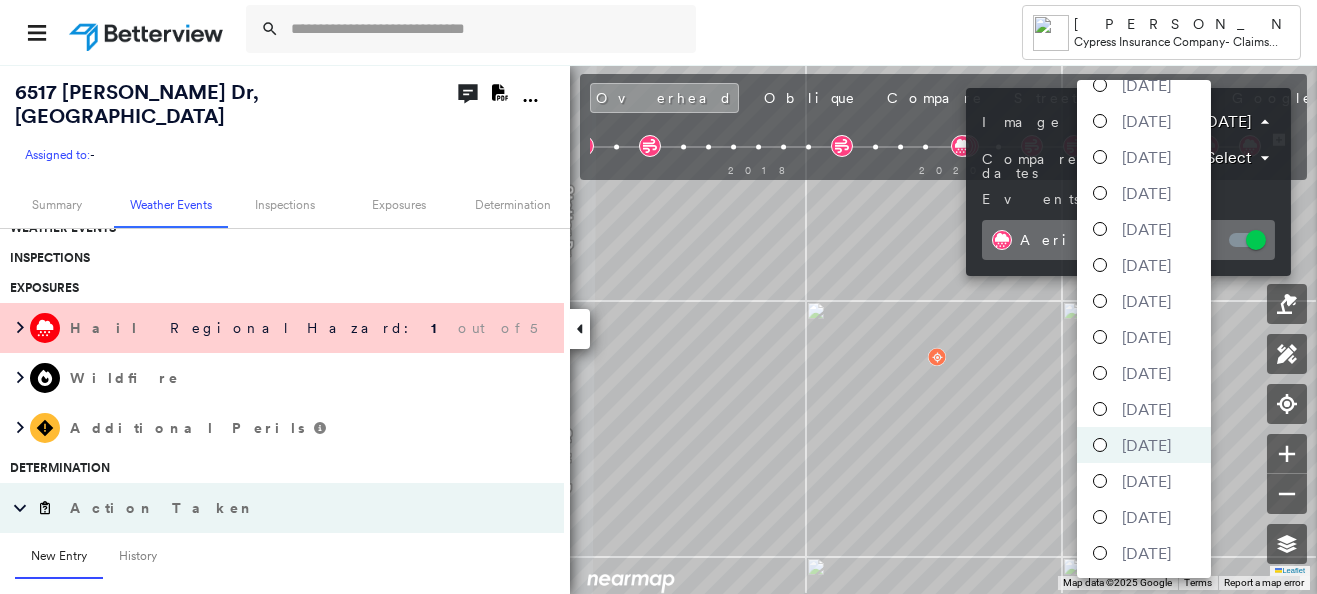 click at bounding box center (1100, 409) 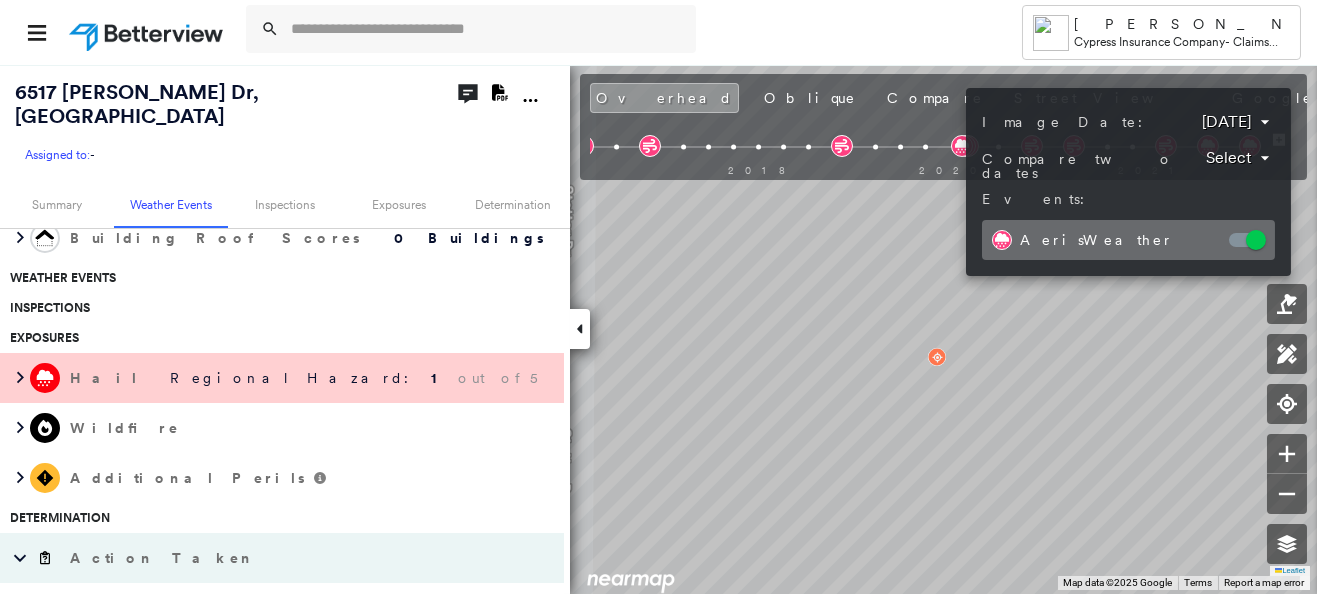 scroll, scrollTop: 316, scrollLeft: 0, axis: vertical 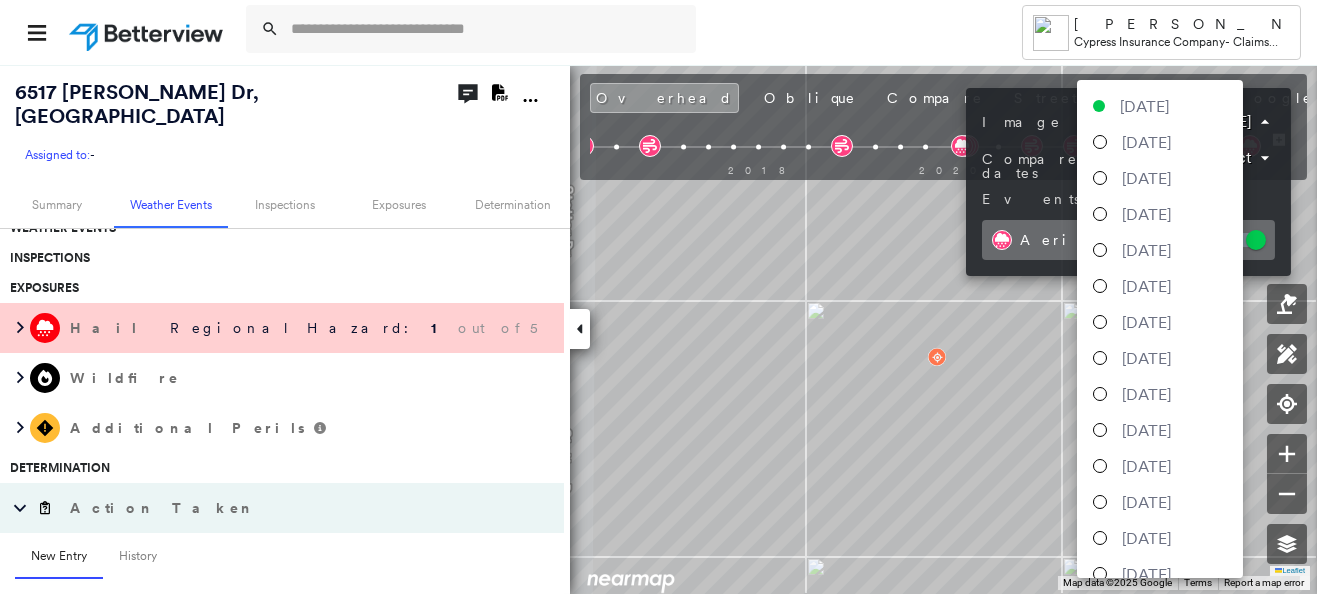 click on "Tower [PERSON_NAME] Cypress Insurance Company  -   Claims Suite [STREET_ADDRESS][PERSON_NAME] Assigned to:  - Assigned to:  - Assigned to:  - Open Comments Download PDF Report Summary Weather Events Inspections Exposures Determination Looking for roof spotlights? Analyze this date Overhead Obliques Street View Policy Information Building Roof Scores 0 Buildings Weather Events Inspections Exposures Hail Regional Hazard: 1   out of  5 Wildfire Additional Perils Determination Action Taken New Entry History Quote/New Business Terms & Conditions Added ACV Endorsement Added Cosmetic Endorsement Inspection/Loss Control Report Information Added to Inspection Survey Onsite Inspection Ordered Determined No Inspection Needed General Used Report to Further Agent/Insured Discussion Reject/Decline - New Business Allowed to Proceed / Policy Bound Added/Updated Building Information Save Renewal Terms & Conditions Added Cosmetic Endorsement Deductible Change Premium Adjusted Added ACV Endorsement General Save General" at bounding box center [658, 297] 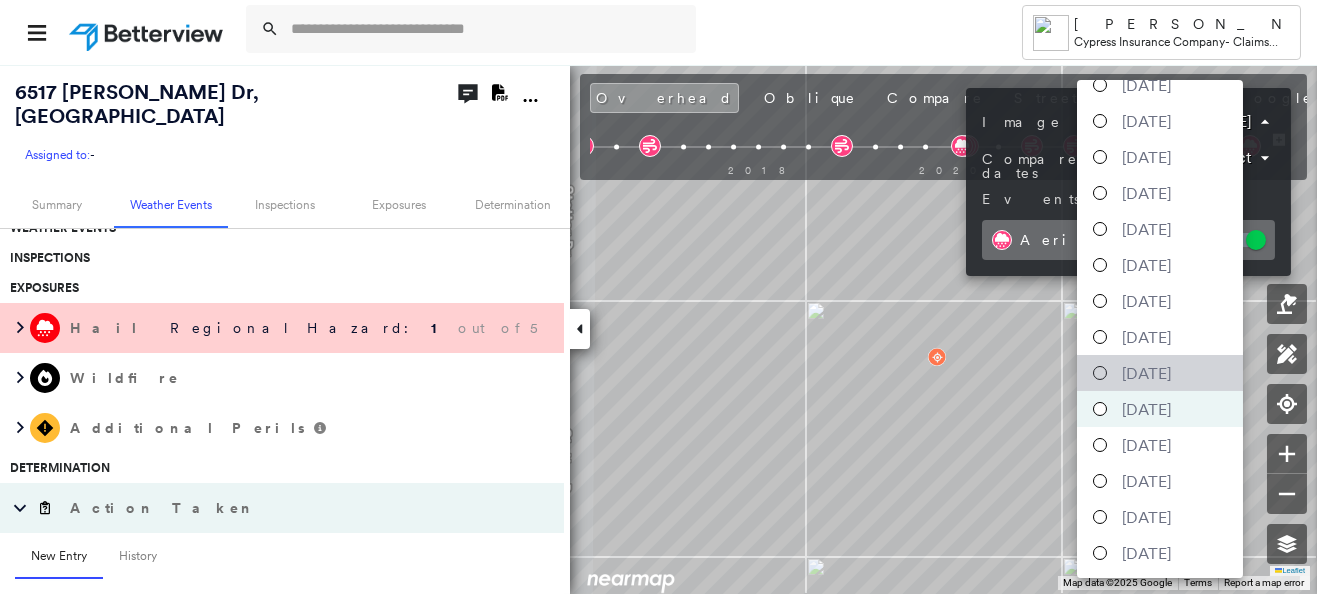 click at bounding box center [1100, 373] 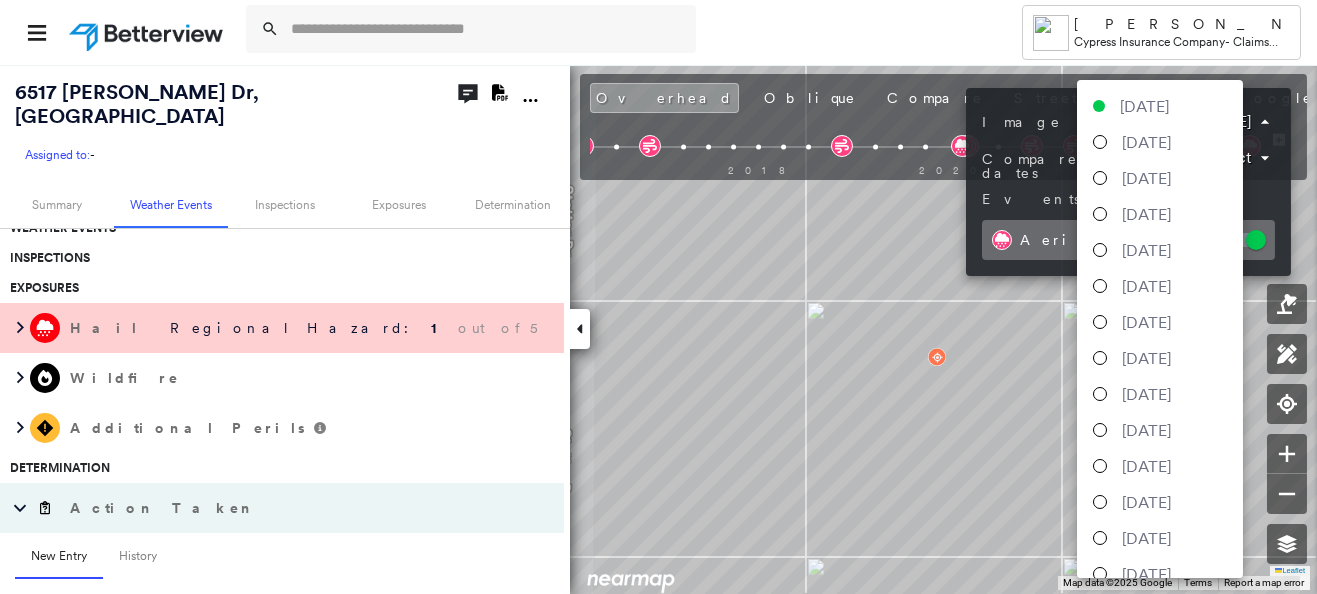 click on "Tower [PERSON_NAME] Cypress Insurance Company  -   Claims Suite [STREET_ADDRESS][PERSON_NAME] Assigned to:  - Assigned to:  - Assigned to:  - Open Comments Download PDF Report Summary Weather Events Inspections Exposures Determination Looking for roof spotlights? Analyze this date Overhead Obliques Street View Policy Information Building Roof Scores 0 Buildings Weather Events Inspections Exposures Hail Regional Hazard: 1   out of  5 Wildfire Additional Perils Determination Action Taken New Entry History Quote/New Business Terms & Conditions Added ACV Endorsement Added Cosmetic Endorsement Inspection/Loss Control Report Information Added to Inspection Survey Onsite Inspection Ordered Determined No Inspection Needed General Used Report to Further Agent/Insured Discussion Reject/Decline - New Business Allowed to Proceed / Policy Bound Added/Updated Building Information Save Renewal Terms & Conditions Added Cosmetic Endorsement Deductible Change Premium Adjusted Added ACV Endorsement General Save General" at bounding box center [658, 297] 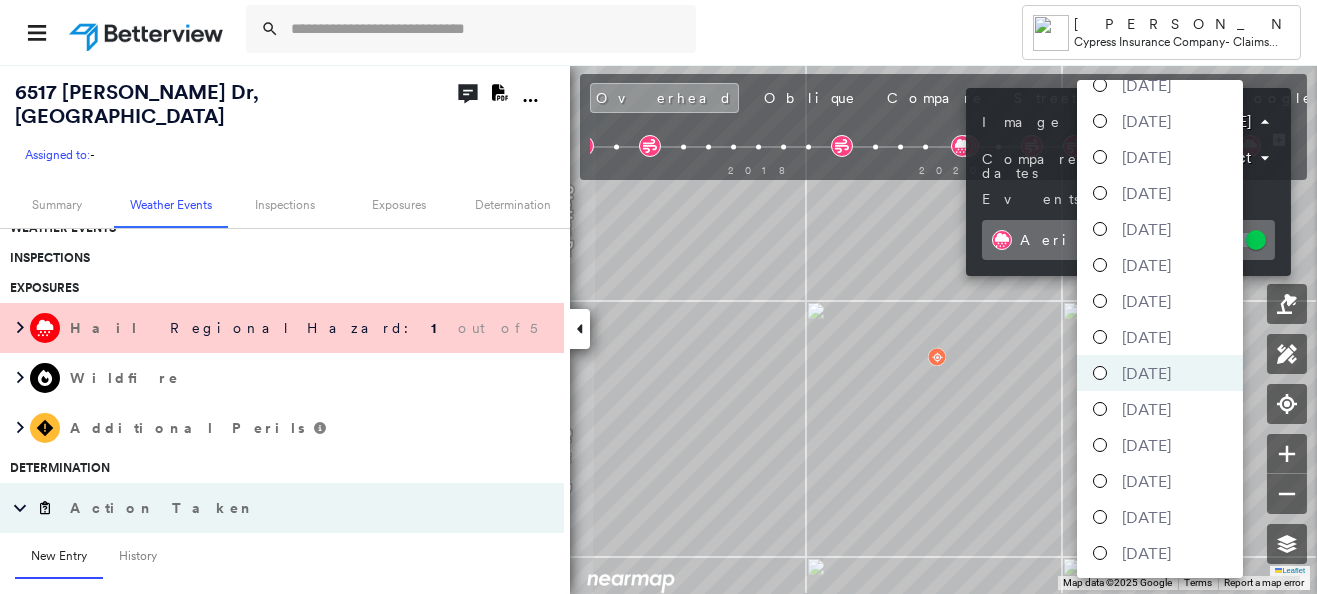 click at bounding box center (1100, 337) 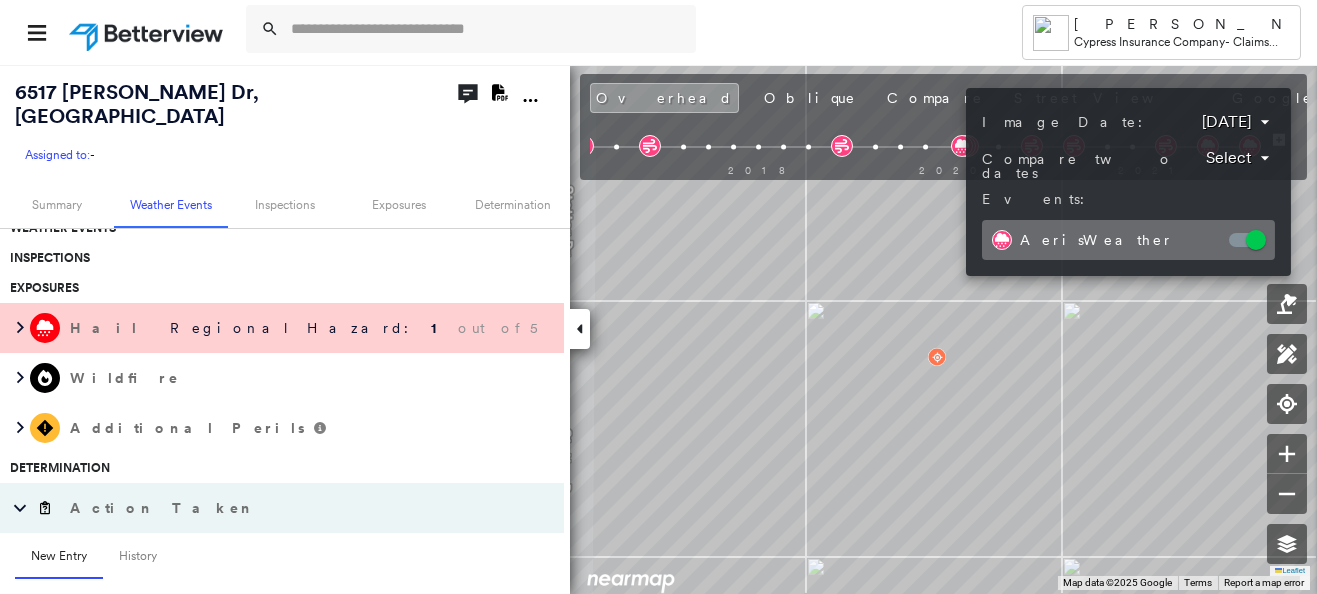 click on "Tower [PERSON_NAME] Cypress Insurance Company  -   Claims Suite [STREET_ADDRESS][PERSON_NAME] Assigned to:  - Assigned to:  - Assigned to:  - Open Comments Download PDF Report Summary Weather Events Inspections Exposures Determination Looking for roof spotlights? Analyze this date Overhead Obliques Street View Policy Information Building Roof Scores 0 Buildings Weather Events Inspections Exposures Hail Regional Hazard: 1   out of  5 Wildfire Additional Perils Determination Action Taken New Entry History Quote/New Business Terms & Conditions Added ACV Endorsement Added Cosmetic Endorsement Inspection/Loss Control Report Information Added to Inspection Survey Onsite Inspection Ordered Determined No Inspection Needed General Used Report to Further Agent/Insured Discussion Reject/Decline - New Business Allowed to Proceed / Policy Bound Added/Updated Building Information Save Renewal Terms & Conditions Added Cosmetic Endorsement Deductible Change Premium Adjusted Added ACV Endorsement General Save General" at bounding box center (658, 297) 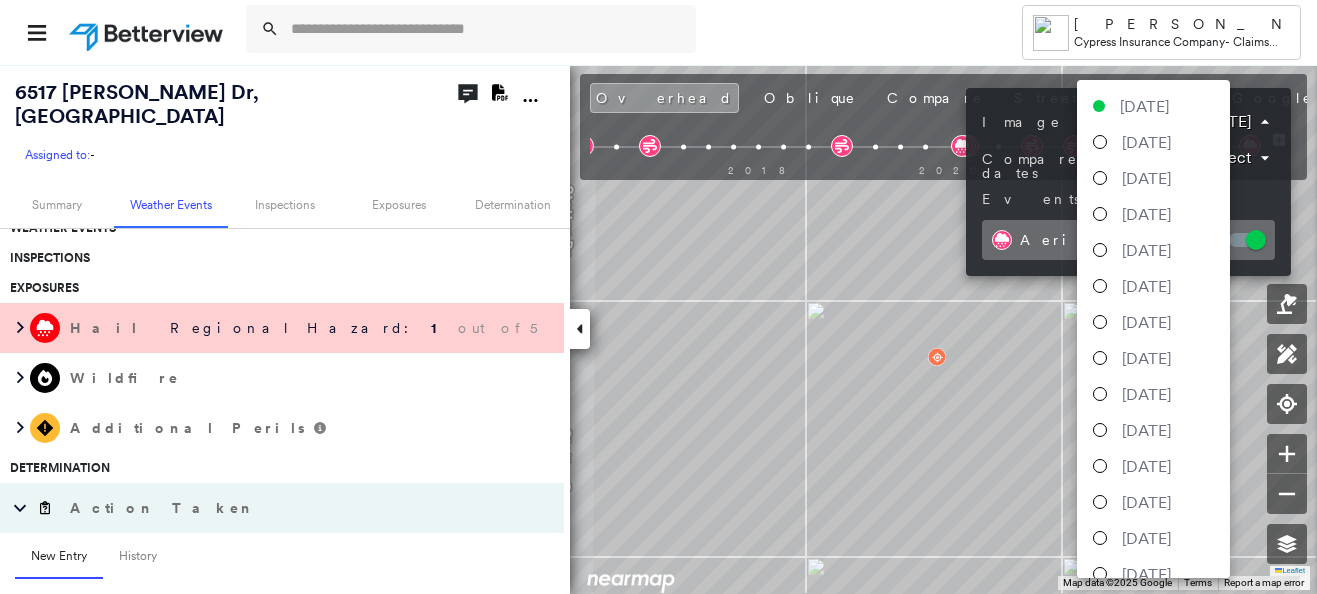 scroll, scrollTop: 741, scrollLeft: 0, axis: vertical 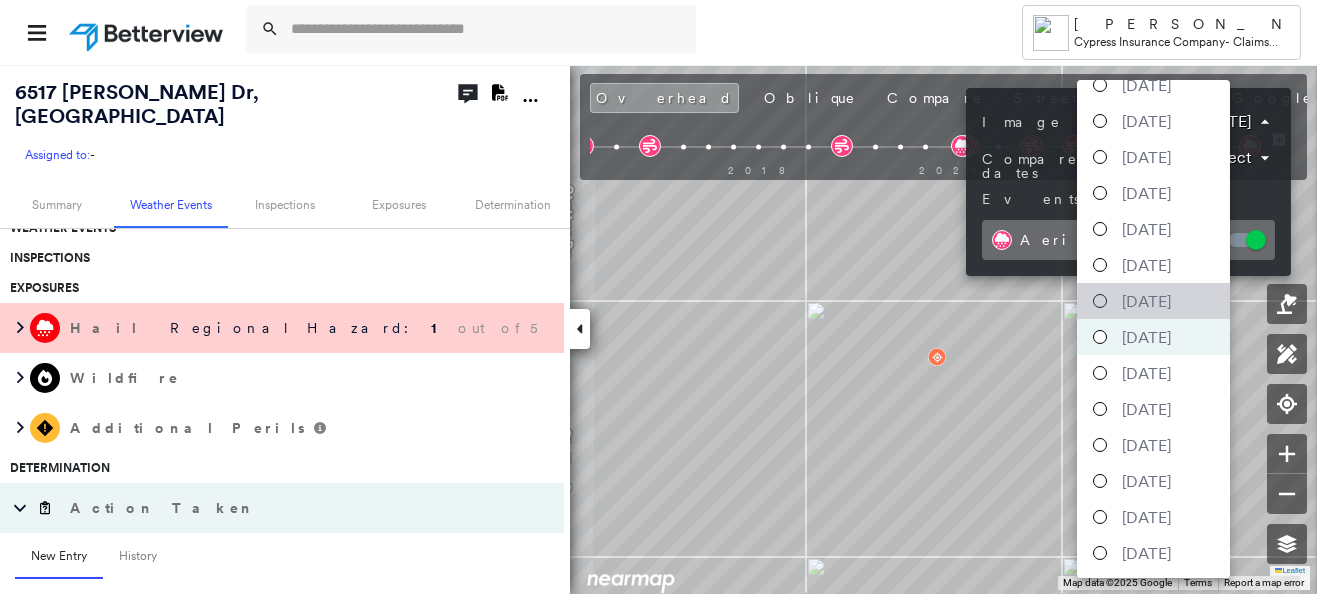 click on "[DATE]" at bounding box center [1153, 301] 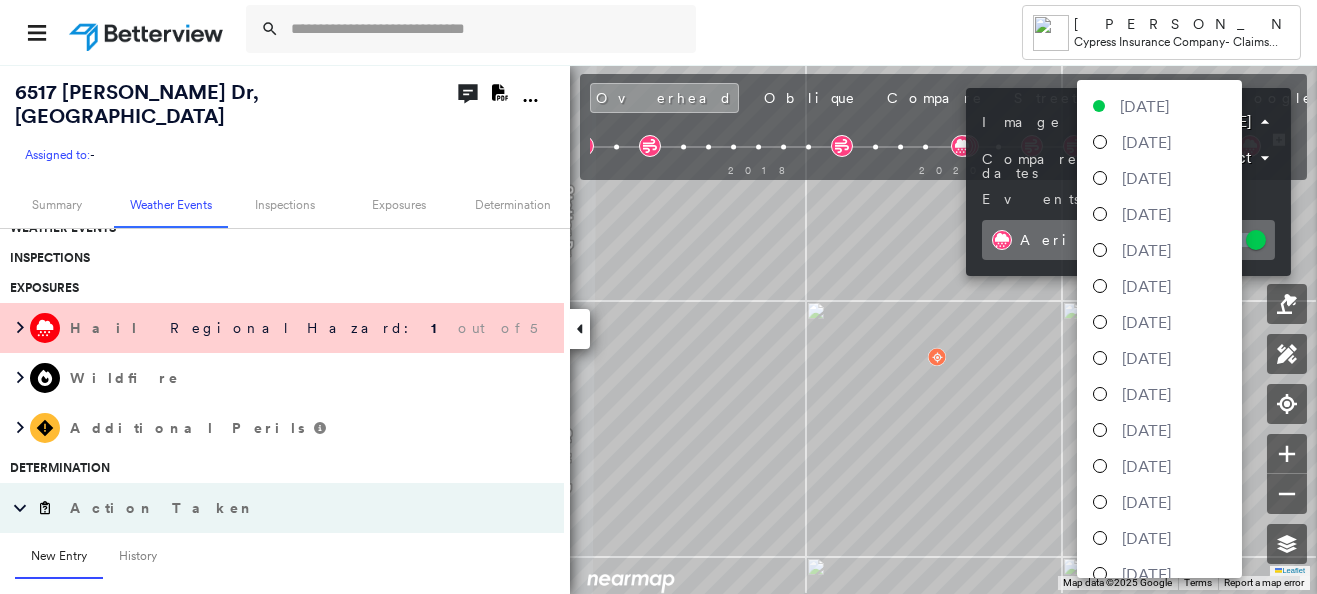 click on "Tower [PERSON_NAME] Cypress Insurance Company  -   Claims Suite [STREET_ADDRESS][PERSON_NAME] Assigned to:  - Assigned to:  - Assigned to:  - Open Comments Download PDF Report Summary Weather Events Inspections Exposures Determination Looking for roof spotlights? Analyze this date Overhead Obliques Street View Policy Information Building Roof Scores 0 Buildings Weather Events Inspections Exposures Hail Regional Hazard: 1   out of  5 Wildfire Additional Perils Determination Action Taken New Entry History Quote/New Business Terms & Conditions Added ACV Endorsement Added Cosmetic Endorsement Inspection/Loss Control Report Information Added to Inspection Survey Onsite Inspection Ordered Determined No Inspection Needed General Used Report to Further Agent/Insured Discussion Reject/Decline - New Business Allowed to Proceed / Policy Bound Added/Updated Building Information Save Renewal Terms & Conditions Added Cosmetic Endorsement Deductible Change Premium Adjusted Added ACV Endorsement General Save General" at bounding box center (658, 297) 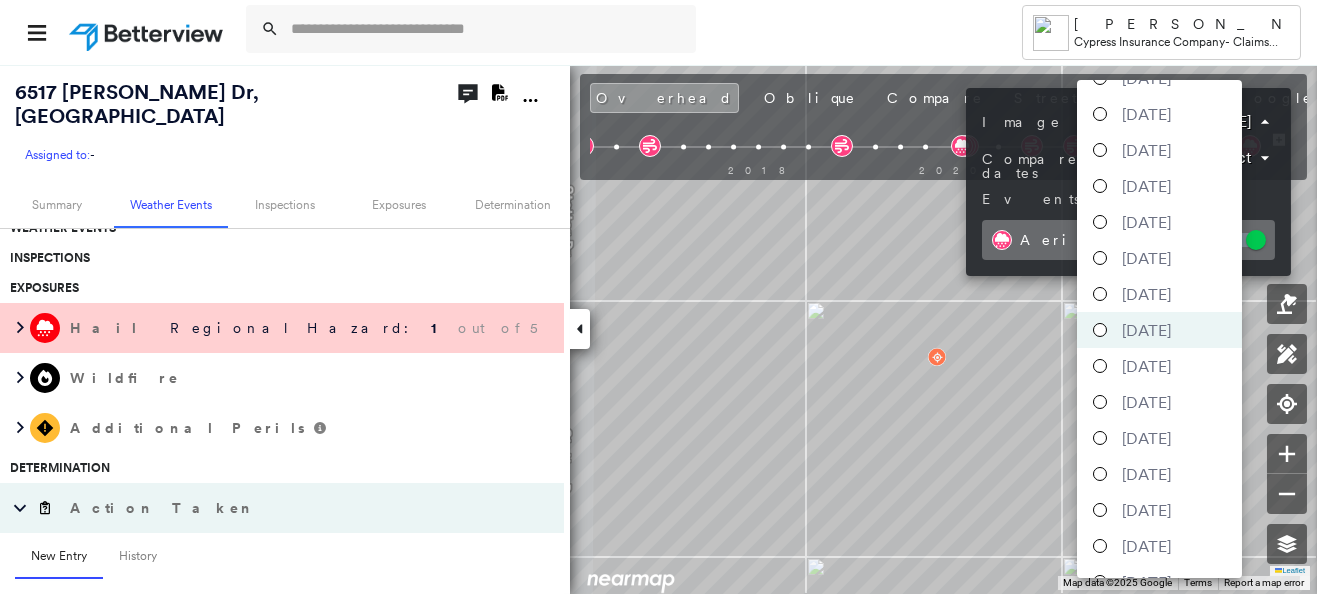 click at bounding box center (1100, 258) 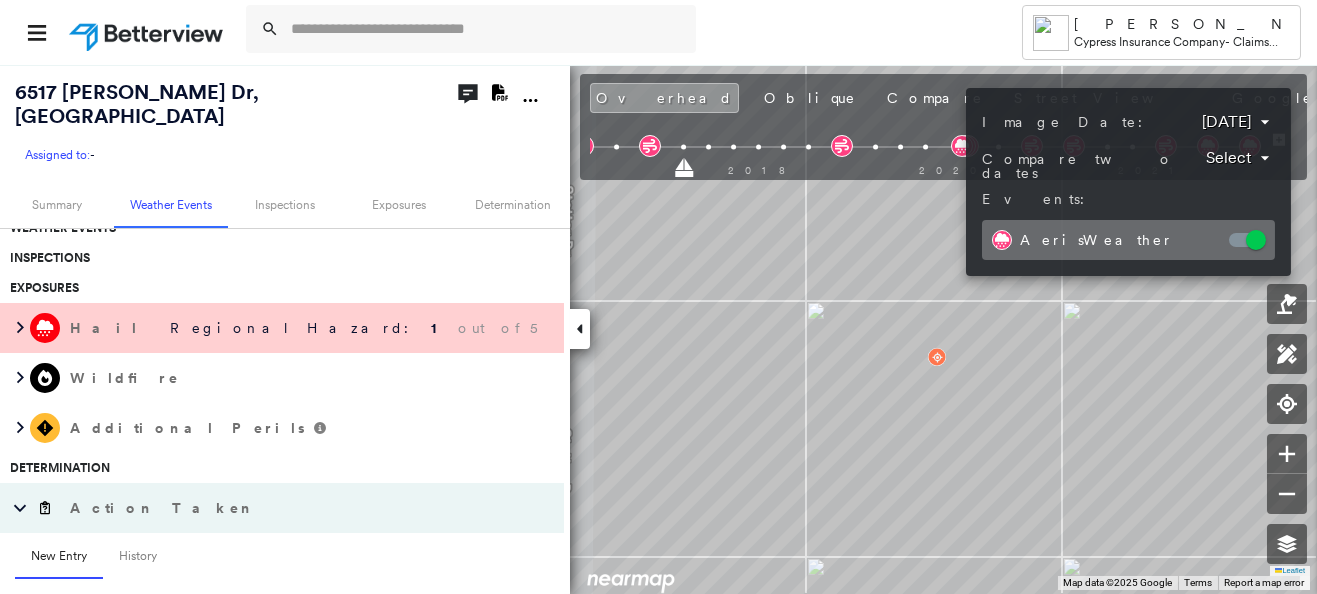click on "Tower [PERSON_NAME] Cypress Insurance Company  -   Claims Suite [STREET_ADDRESS][PERSON_NAME] Assigned to:  - Assigned to:  - Assigned to:  - Open Comments Download PDF Report Summary Weather Events Inspections Exposures Determination Looking for roof spotlights? Analyze this date Overhead Obliques Street View Policy Information Building Roof Scores 0 Buildings Weather Events Inspections Exposures Hail Regional Hazard: 1   out of  5 Wildfire Additional Perils Determination Action Taken New Entry History Quote/New Business Terms & Conditions Added ACV Endorsement Added Cosmetic Endorsement Inspection/Loss Control Report Information Added to Inspection Survey Onsite Inspection Ordered Determined No Inspection Needed General Used Report to Further Agent/Insured Discussion Reject/Decline - New Business Allowed to Proceed / Policy Bound Added/Updated Building Information Save Renewal Terms & Conditions Added Cosmetic Endorsement Deductible Change Premium Adjusted Added ACV Endorsement General Save General" at bounding box center [658, 297] 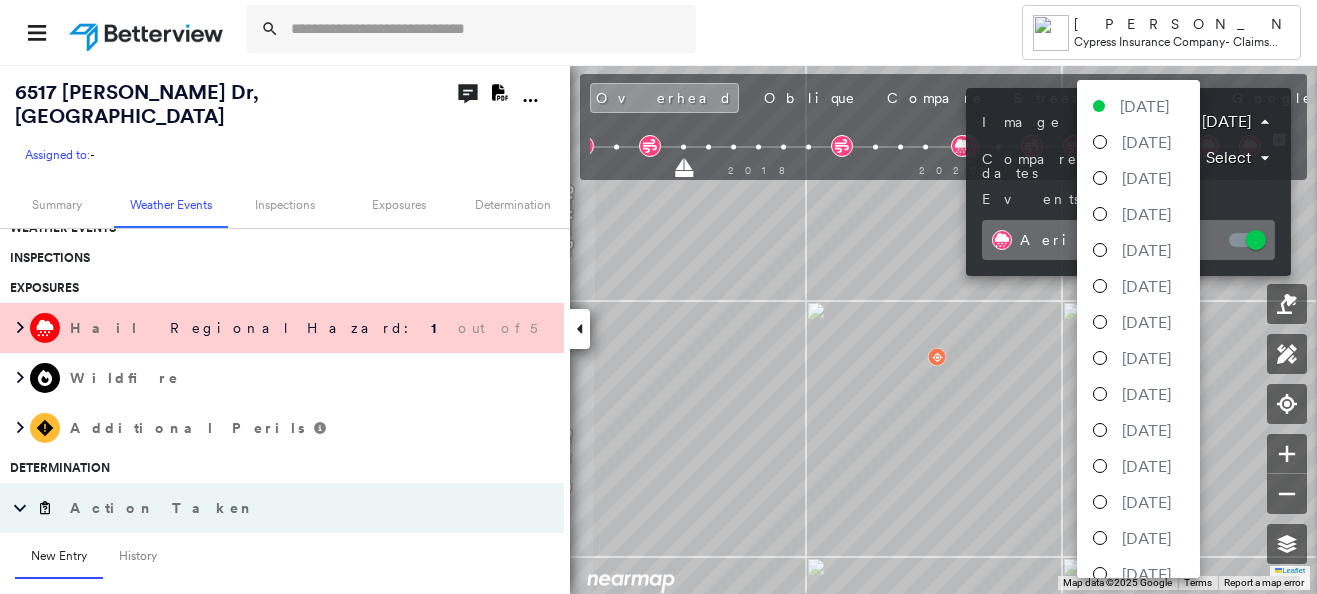 scroll, scrollTop: 640, scrollLeft: 0, axis: vertical 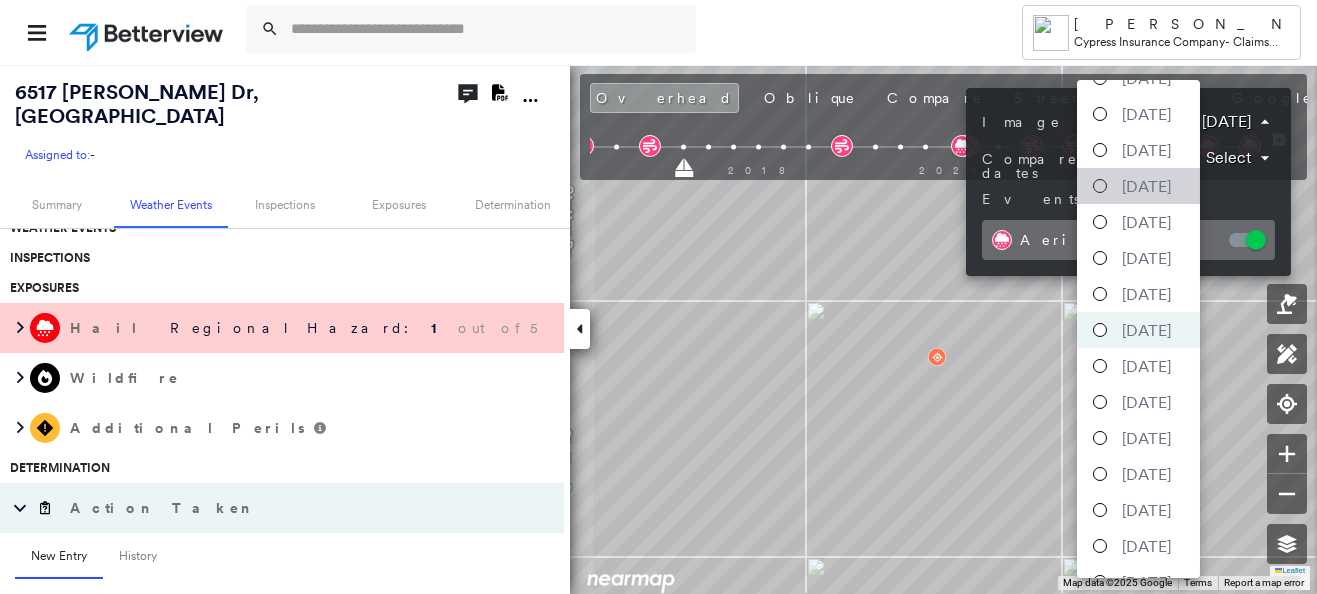 click at bounding box center [1100, 186] 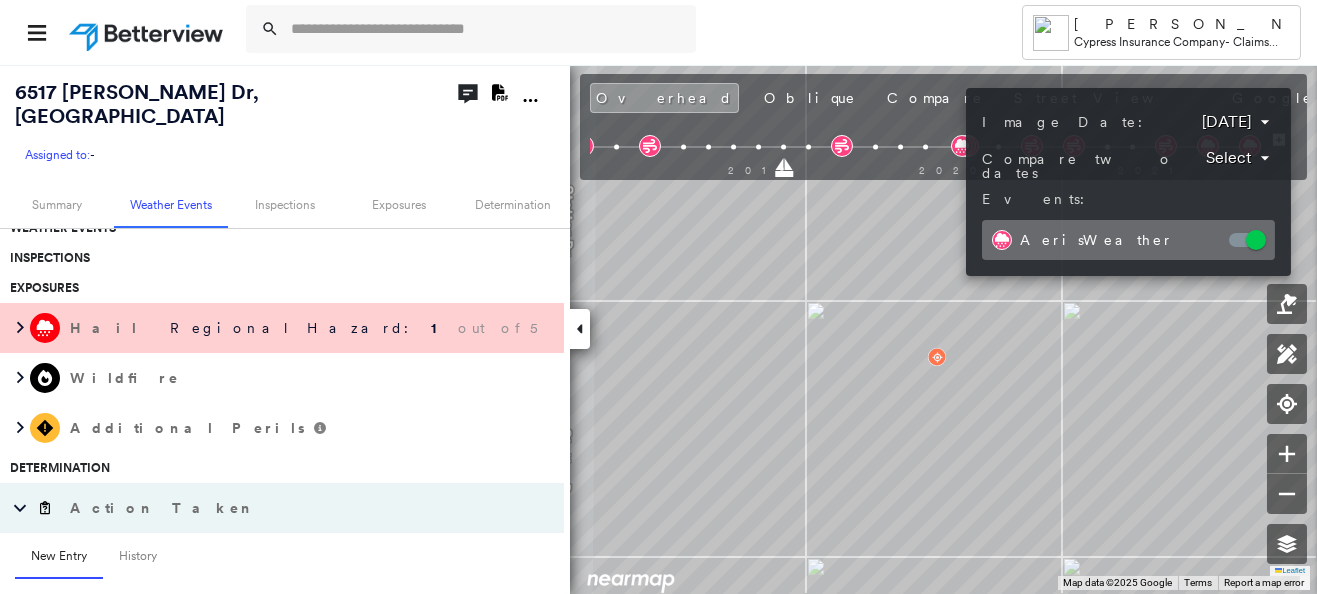 click on "Tower [PERSON_NAME] Cypress Insurance Company  -   Claims Suite [STREET_ADDRESS][PERSON_NAME] Assigned to:  - Assigned to:  - Assigned to:  - Open Comments Download PDF Report Summary Weather Events Inspections Exposures Determination Looking for roof spotlights? Analyze this date Overhead Obliques Street View Policy Information Building Roof Scores 0 Buildings Weather Events Inspections Exposures Hail Regional Hazard: 1   out of  5 Wildfire Additional Perils Determination Action Taken New Entry History Quote/New Business Terms & Conditions Added ACV Endorsement Added Cosmetic Endorsement Inspection/Loss Control Report Information Added to Inspection Survey Onsite Inspection Ordered Determined No Inspection Needed General Used Report to Further Agent/Insured Discussion Reject/Decline - New Business Allowed to Proceed / Policy Bound Added/Updated Building Information Save Renewal Terms & Conditions Added Cosmetic Endorsement Deductible Change Premium Adjusted Added ACV Endorsement General Save General" at bounding box center [658, 297] 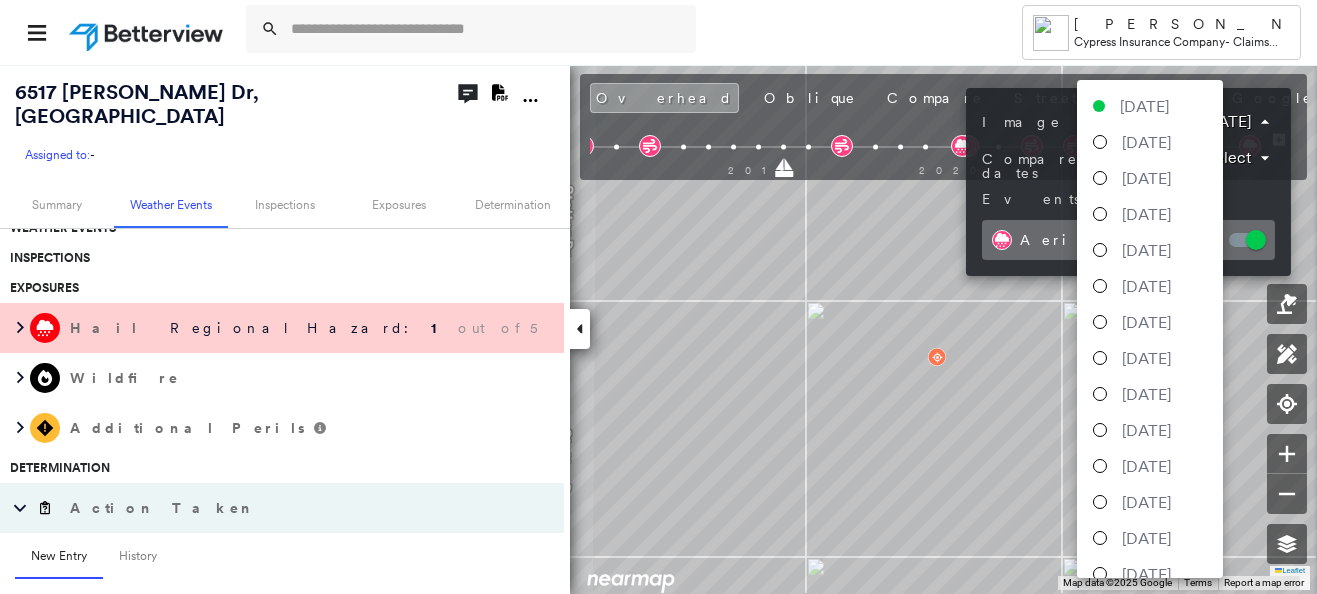 scroll, scrollTop: 496, scrollLeft: 0, axis: vertical 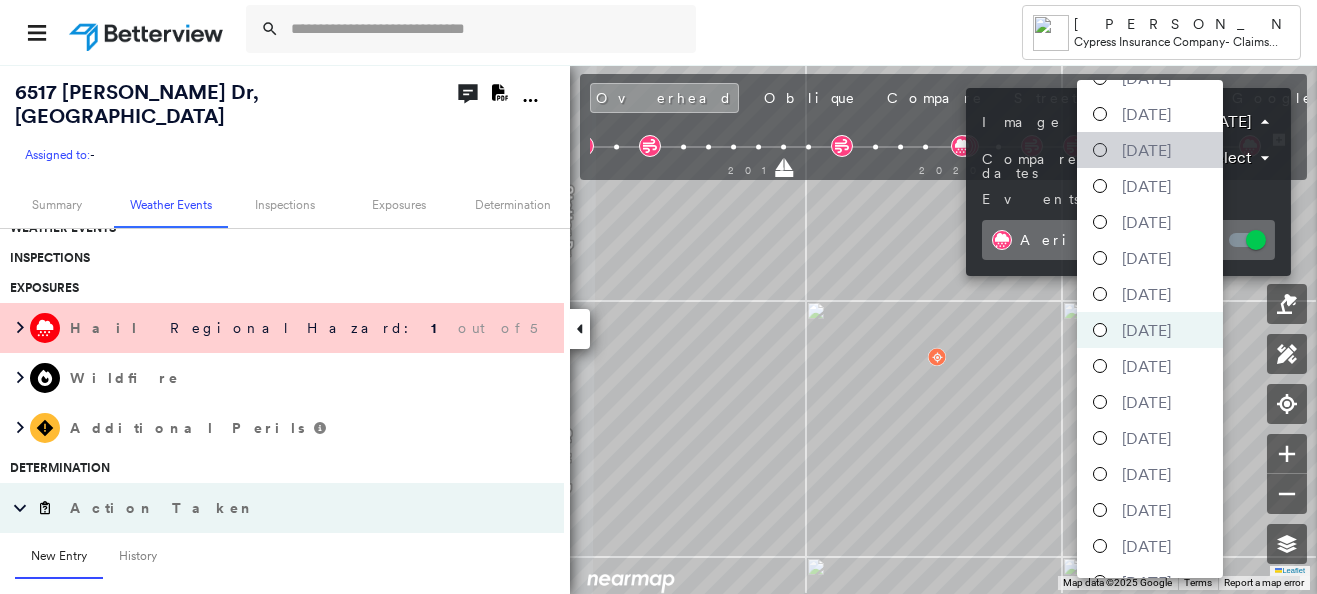 click at bounding box center [1100, 150] 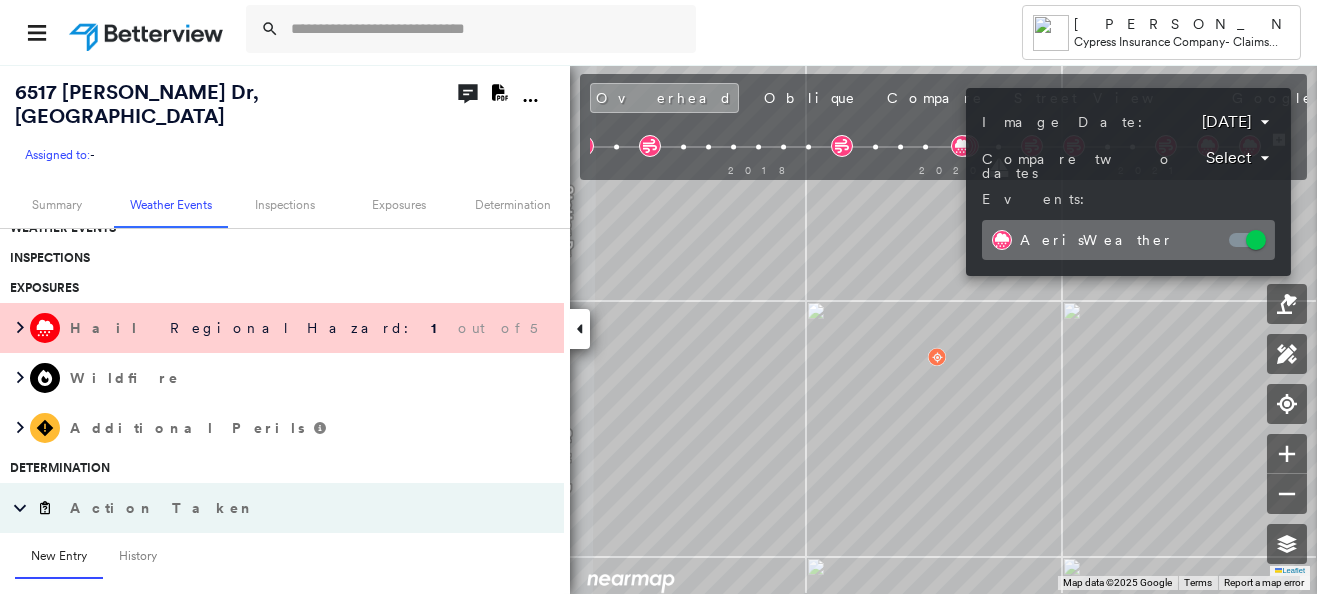 click on "Tower [PERSON_NAME] Cypress Insurance Company  -   Claims Suite [STREET_ADDRESS][PERSON_NAME] Assigned to:  - Assigned to:  - Assigned to:  - Open Comments Download PDF Report Summary Weather Events Inspections Exposures Determination Looking for roof spotlights? Analyze this date Overhead Obliques Street View Policy Information Building Roof Scores 0 Buildings Weather Events Inspections Exposures Hail Regional Hazard: 1   out of  5 Wildfire Additional Perils Determination Action Taken New Entry History Quote/New Business Terms & Conditions Added ACV Endorsement Added Cosmetic Endorsement Inspection/Loss Control Report Information Added to Inspection Survey Onsite Inspection Ordered Determined No Inspection Needed General Used Report to Further Agent/Insured Discussion Reject/Decline - New Business Allowed to Proceed / Policy Bound Added/Updated Building Information Save Renewal Terms & Conditions Added Cosmetic Endorsement Deductible Change Premium Adjusted Added ACV Endorsement General Save General" at bounding box center (658, 297) 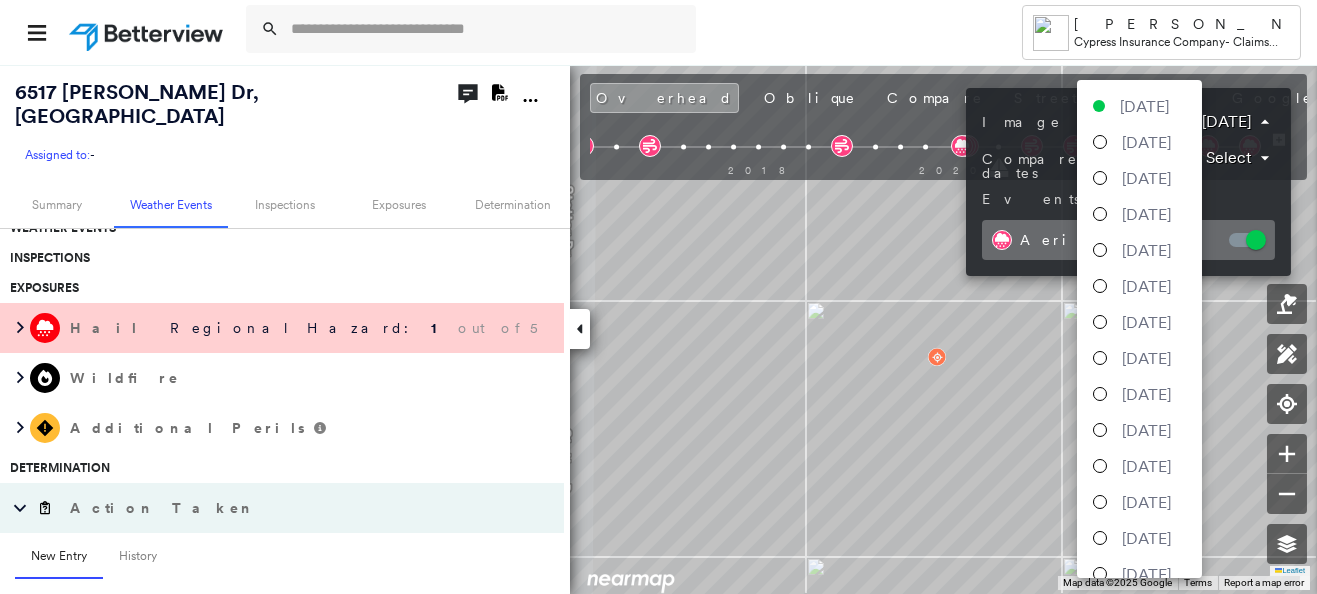 scroll, scrollTop: 316, scrollLeft: 0, axis: vertical 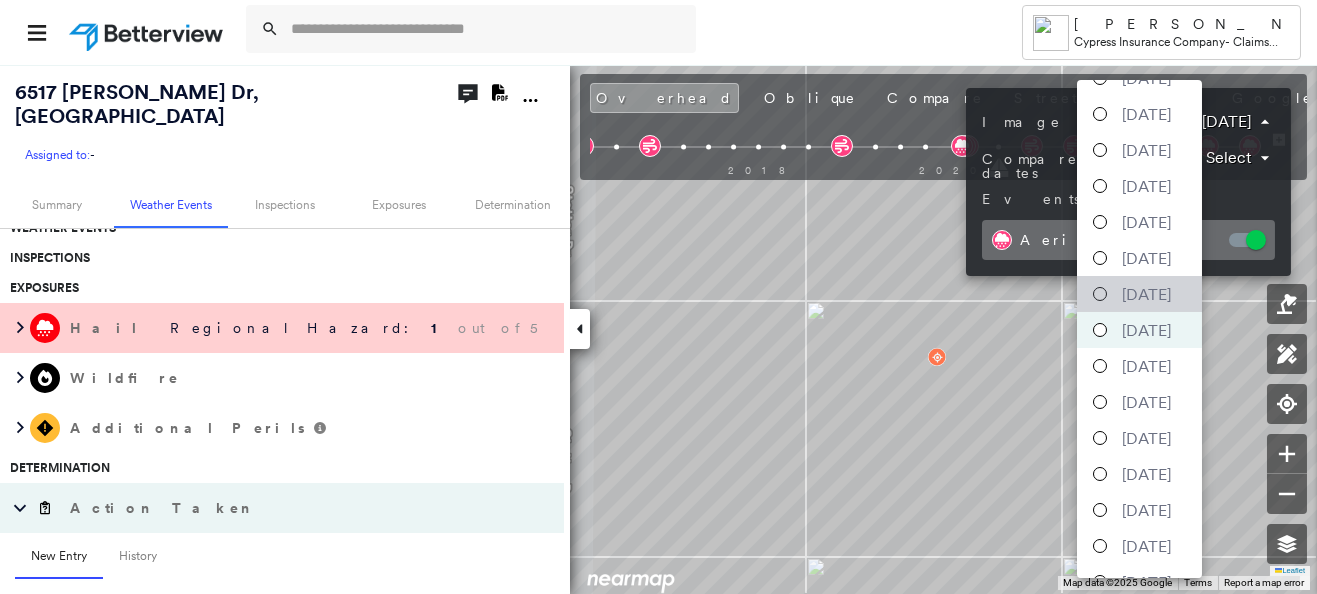click at bounding box center [1100, 294] 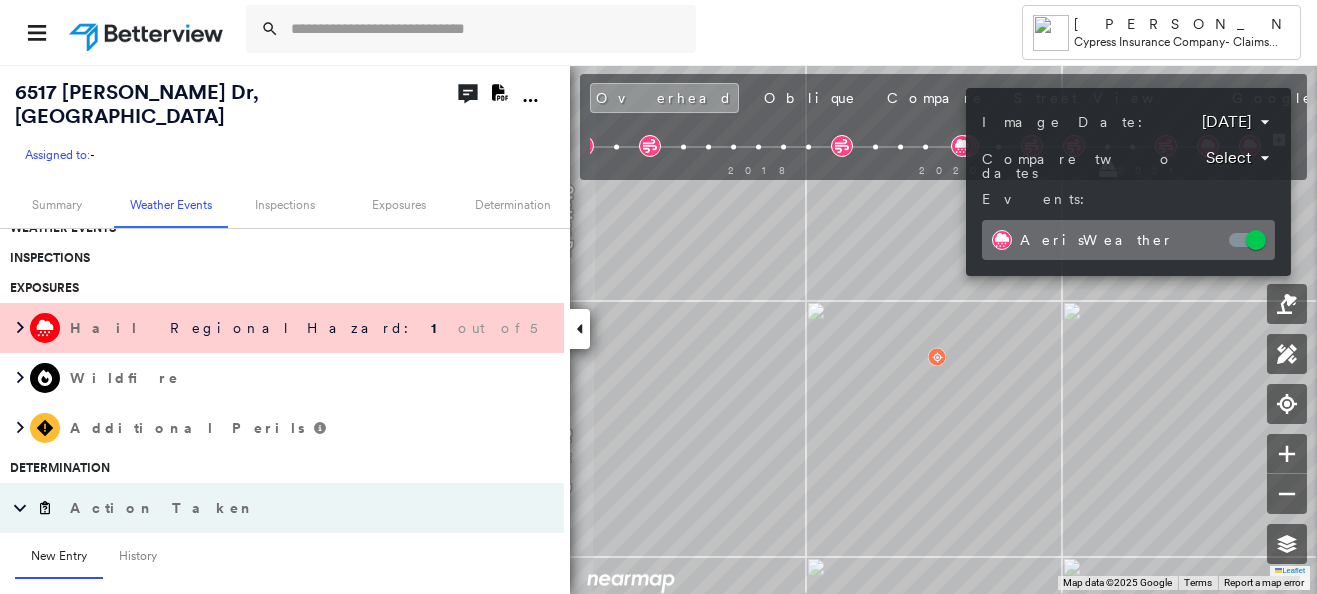 click on "Tower [PERSON_NAME] Cypress Insurance Company  -   Claims Suite [STREET_ADDRESS][PERSON_NAME] Assigned to:  - Assigned to:  - Assigned to:  - Open Comments Download PDF Report Summary Weather Events Inspections Exposures Determination Looking for roof spotlights? Analyze this date Overhead Obliques Street View Policy Information Building Roof Scores 0 Buildings Weather Events Inspections Exposures Hail Regional Hazard: 1   out of  5 Wildfire Additional Perils Determination Action Taken New Entry History Quote/New Business Terms & Conditions Added ACV Endorsement Added Cosmetic Endorsement Inspection/Loss Control Report Information Added to Inspection Survey Onsite Inspection Ordered Determined No Inspection Needed General Used Report to Further Agent/Insured Discussion Reject/Decline - New Business Allowed to Proceed / Policy Bound Added/Updated Building Information Save Renewal Terms & Conditions Added Cosmetic Endorsement Deductible Change Premium Adjusted Added ACV Endorsement General Save General" at bounding box center [658, 297] 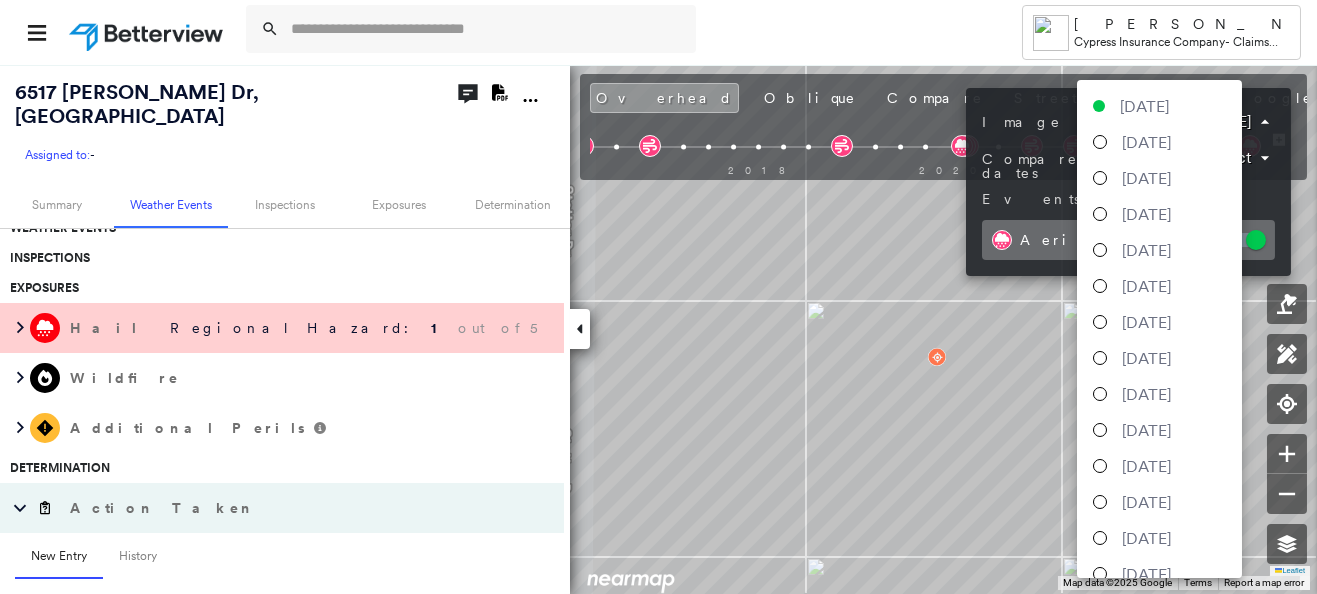 scroll, scrollTop: 280, scrollLeft: 0, axis: vertical 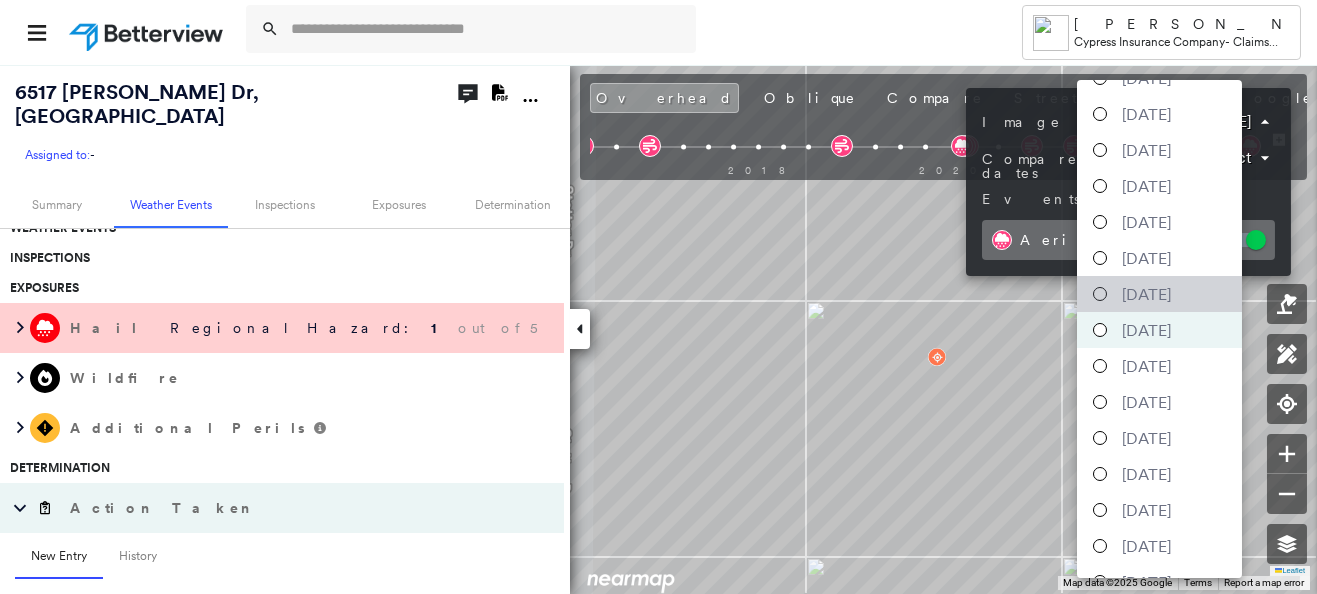 click on "[DATE]" at bounding box center (1159, 294) 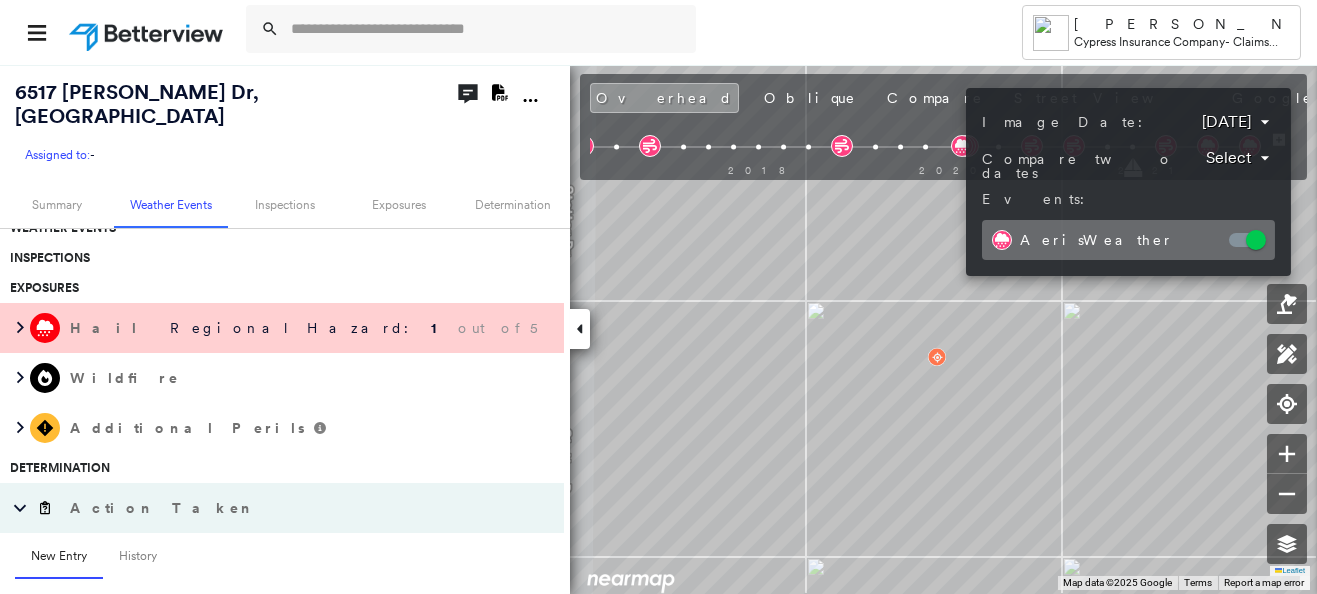 click on "Tower [PERSON_NAME] Cypress Insurance Company  -   Claims Suite [STREET_ADDRESS][PERSON_NAME] Assigned to:  - Assigned to:  - Assigned to:  - Open Comments Download PDF Report Summary Weather Events Inspections Exposures Determination Looking for roof spotlights? Analyze this date Overhead Obliques Street View Policy Information Building Roof Scores 0 Buildings Weather Events Inspections Exposures Hail Regional Hazard: 1   out of  5 Wildfire Additional Perils Determination Action Taken New Entry History Quote/New Business Terms & Conditions Added ACV Endorsement Added Cosmetic Endorsement Inspection/Loss Control Report Information Added to Inspection Survey Onsite Inspection Ordered Determined No Inspection Needed General Used Report to Further Agent/Insured Discussion Reject/Decline - New Business Allowed to Proceed / Policy Bound Added/Updated Building Information Save Renewal Terms & Conditions Added Cosmetic Endorsement Deductible Change Premium Adjusted Added ACV Endorsement General Save General" at bounding box center [658, 297] 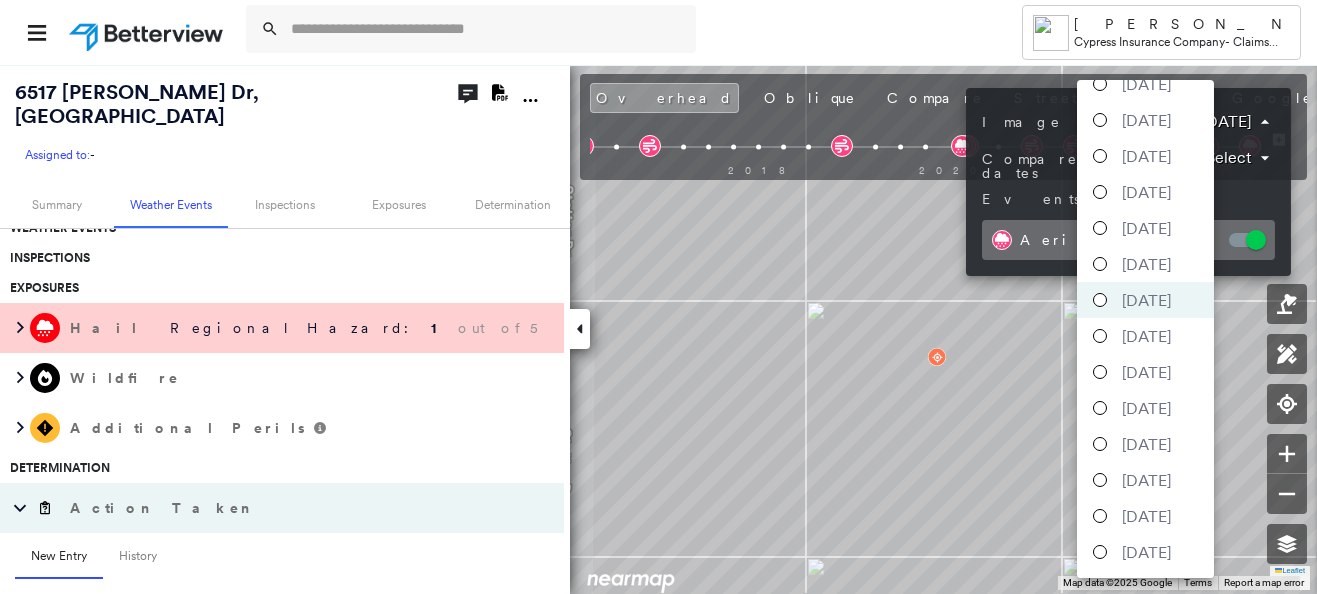 scroll, scrollTop: 300, scrollLeft: 0, axis: vertical 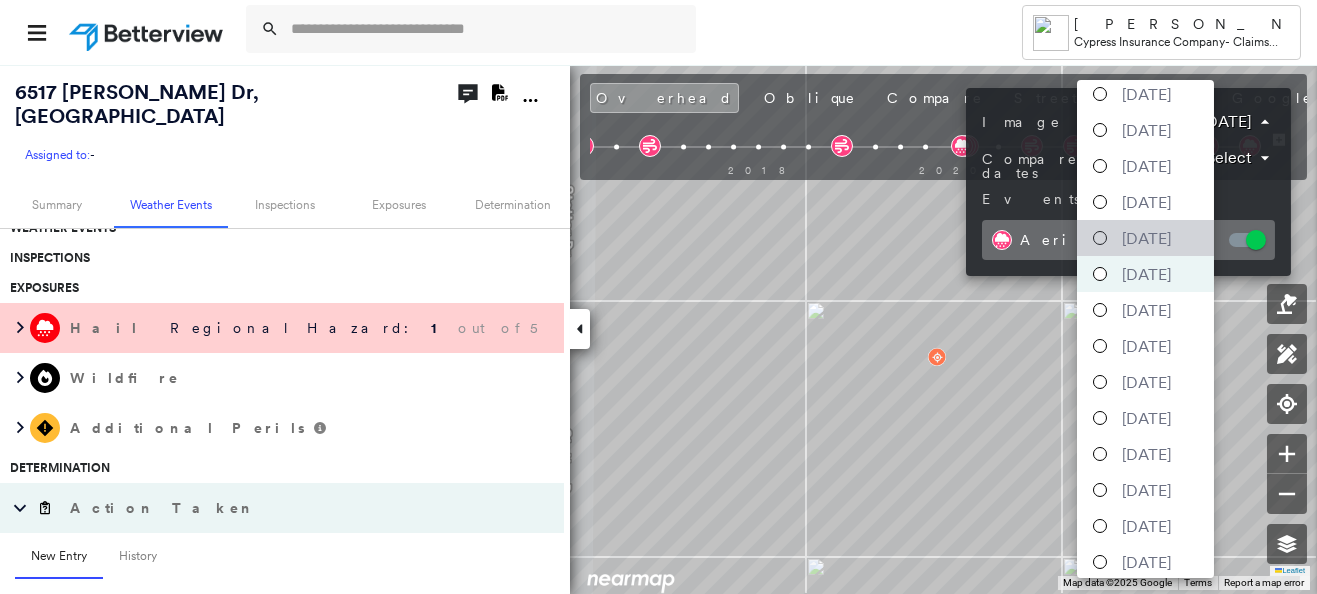 click at bounding box center [1100, 238] 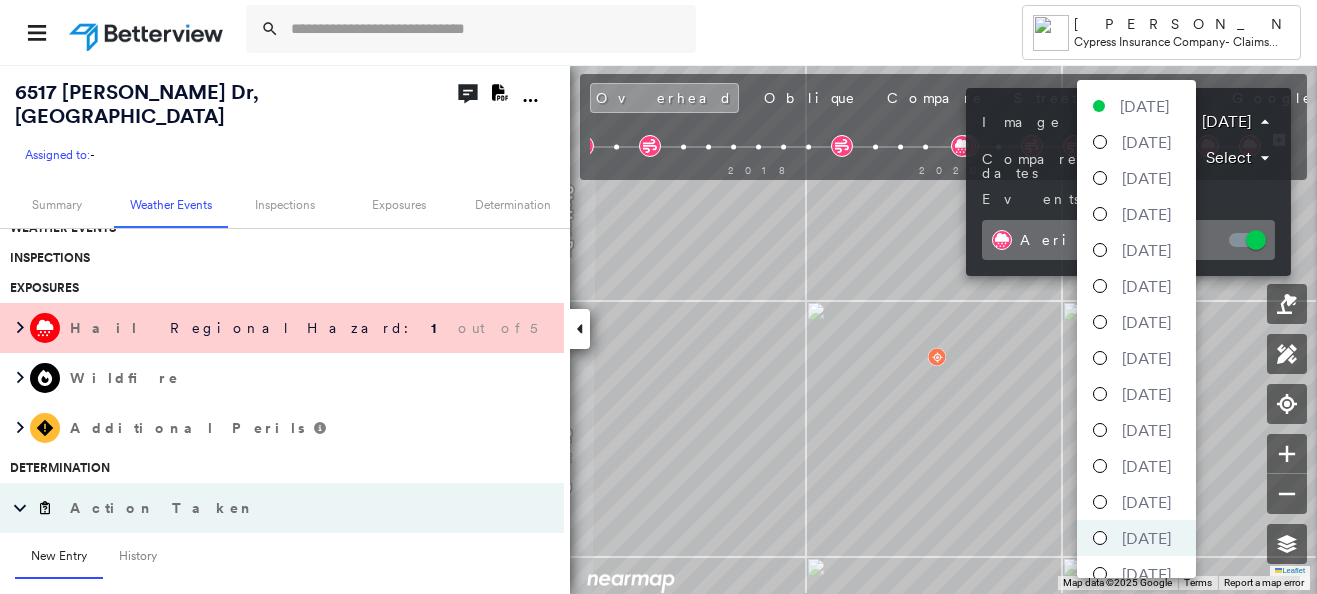 click on "Tower [PERSON_NAME] Cypress Insurance Company  -   Claims Suite [STREET_ADDRESS][PERSON_NAME] Assigned to:  - Assigned to:  - Assigned to:  - Open Comments Download PDF Report Summary Weather Events Inspections Exposures Determination Looking for roof spotlights? Analyze this date Overhead Obliques Street View Policy Information Building Roof Scores 0 Buildings Weather Events Inspections Exposures Hail Regional Hazard: 1   out of  5 Wildfire Additional Perils Determination Action Taken New Entry History Quote/New Business Terms & Conditions Added ACV Endorsement Added Cosmetic Endorsement Inspection/Loss Control Report Information Added to Inspection Survey Onsite Inspection Ordered Determined No Inspection Needed General Used Report to Further Agent/Insured Discussion Reject/Decline - New Business Allowed to Proceed / Policy Bound Added/Updated Building Information Save Renewal Terms & Conditions Added Cosmetic Endorsement Deductible Change Premium Adjusted Added ACV Endorsement General Save General" at bounding box center (658, 297) 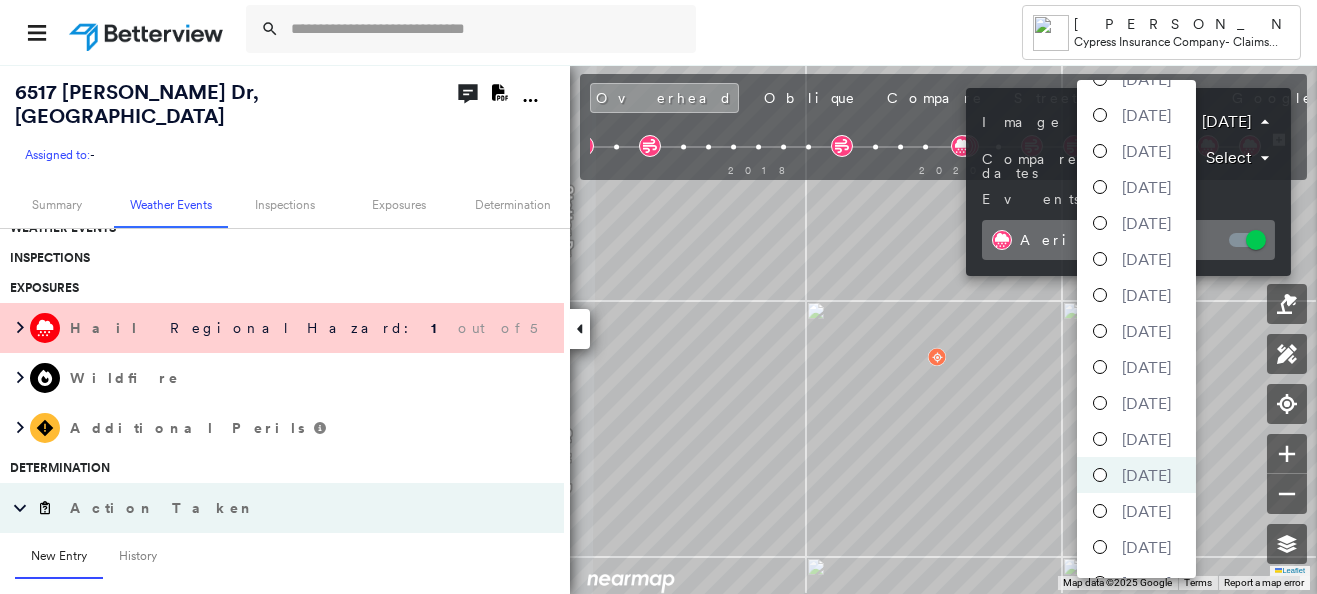 scroll, scrollTop: 100, scrollLeft: 0, axis: vertical 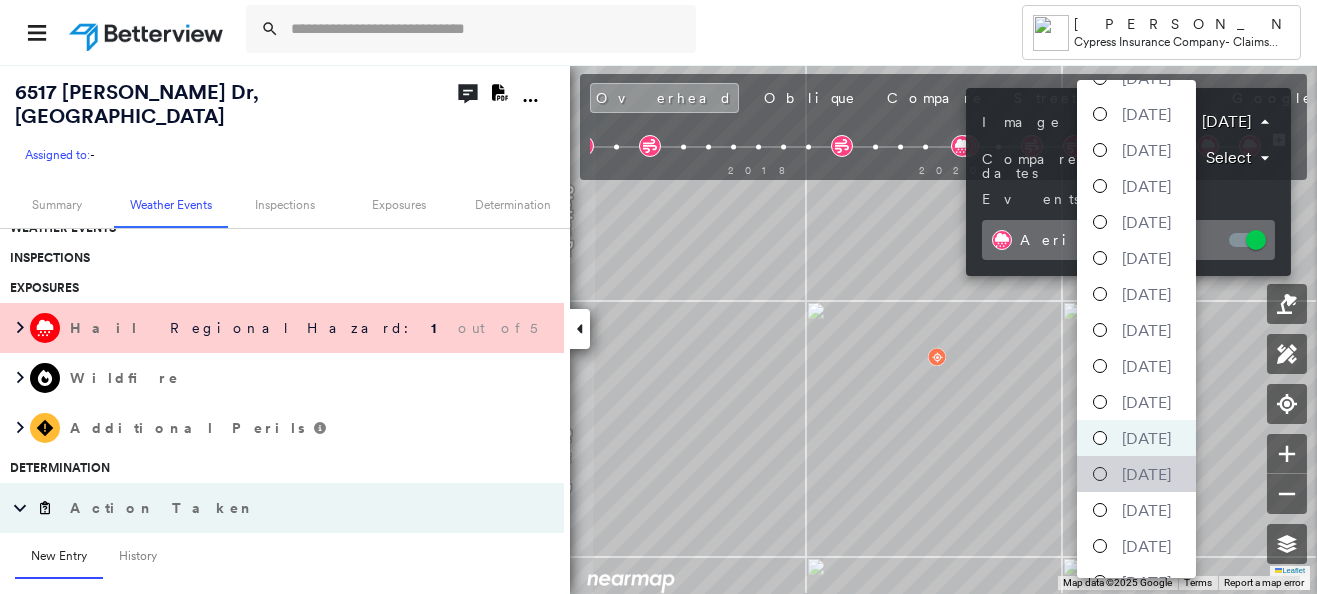 click on "[DATE]" at bounding box center [1146, 474] 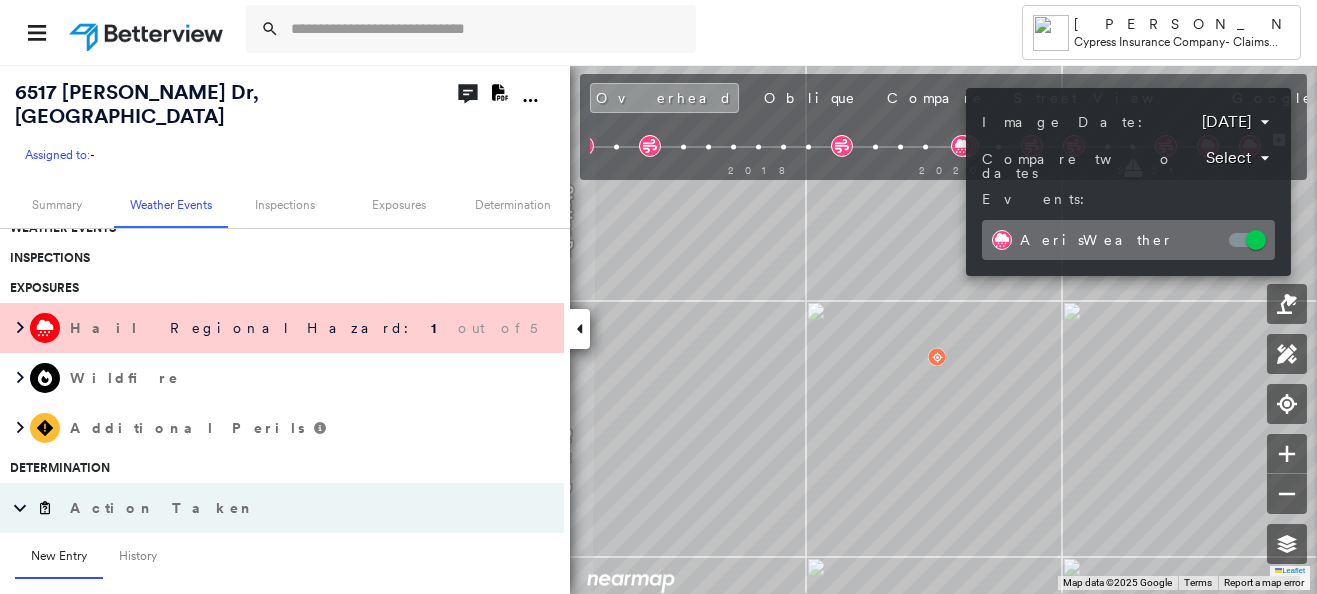 click on "Tower [PERSON_NAME] Cypress Insurance Company  -   Claims Suite [STREET_ADDRESS][PERSON_NAME] Assigned to:  - Assigned to:  - Assigned to:  - Open Comments Download PDF Report Summary Weather Events Inspections Exposures Determination Looking for roof spotlights? Analyze this date Overhead Obliques Street View Policy Information Building Roof Scores 0 Buildings Weather Events Inspections Exposures Hail Regional Hazard: 1   out of  5 Wildfire Additional Perils Determination Action Taken New Entry History Quote/New Business Terms & Conditions Added ACV Endorsement Added Cosmetic Endorsement Inspection/Loss Control Report Information Added to Inspection Survey Onsite Inspection Ordered Determined No Inspection Needed General Used Report to Further Agent/Insured Discussion Reject/Decline - New Business Allowed to Proceed / Policy Bound Added/Updated Building Information Save Renewal Terms & Conditions Added Cosmetic Endorsement Deductible Change Premium Adjusted Added ACV Endorsement General Save General" at bounding box center [658, 297] 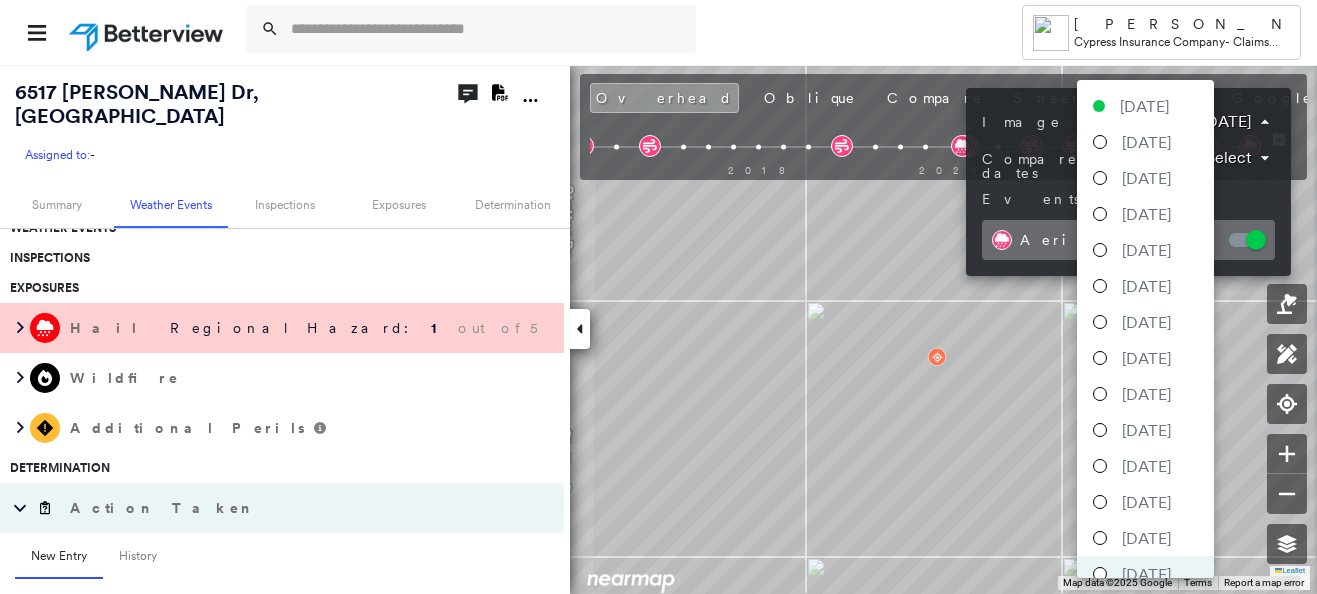 scroll, scrollTop: 13, scrollLeft: 0, axis: vertical 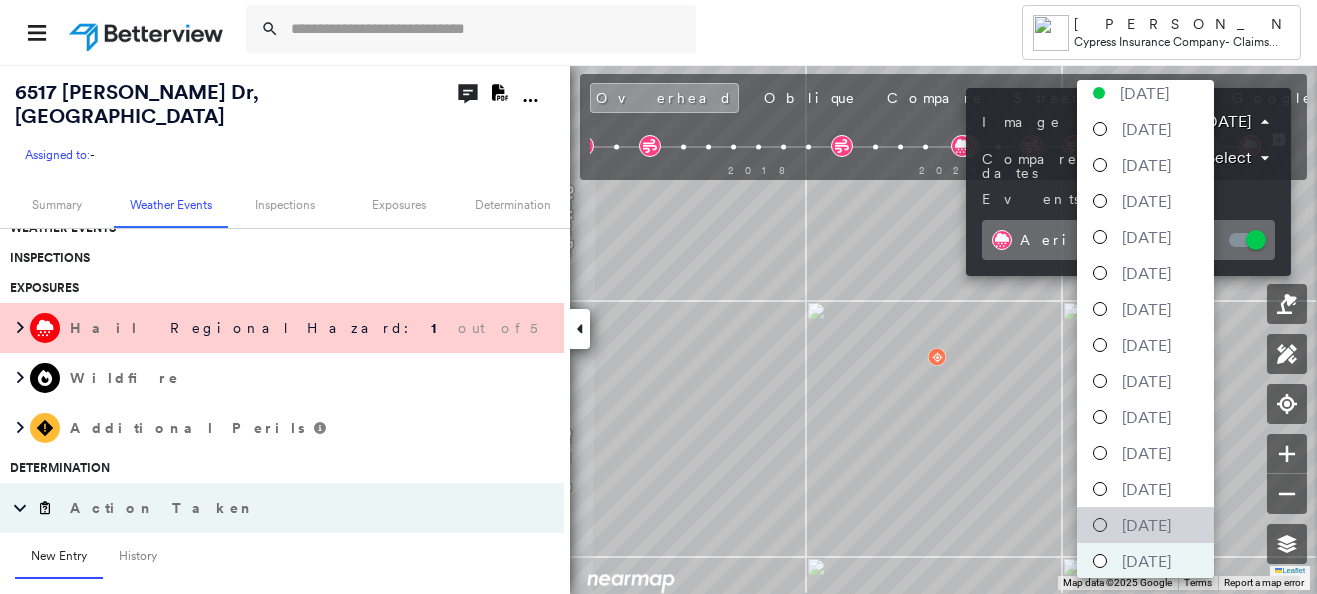 click on "[DATE]" at bounding box center (1145, 525) 